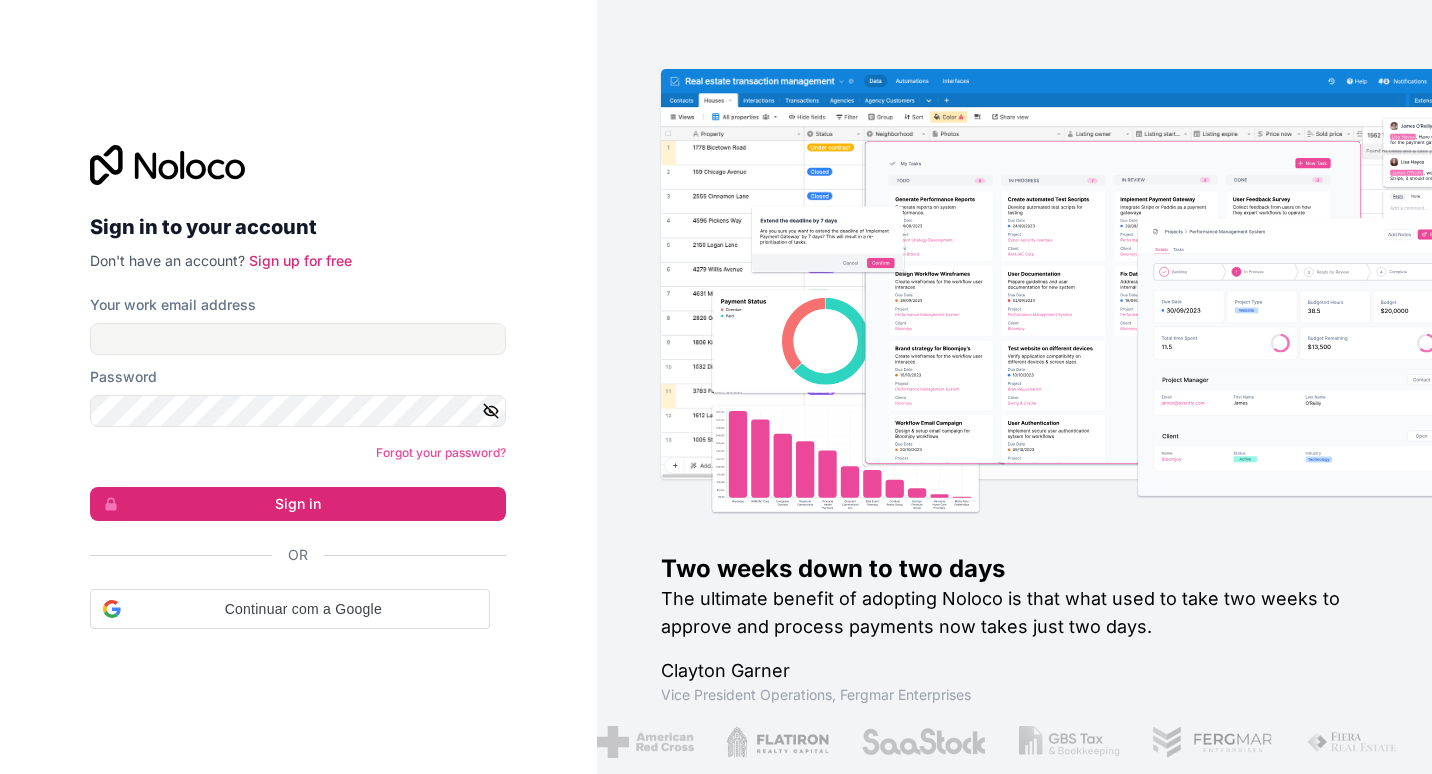 scroll, scrollTop: 0, scrollLeft: 0, axis: both 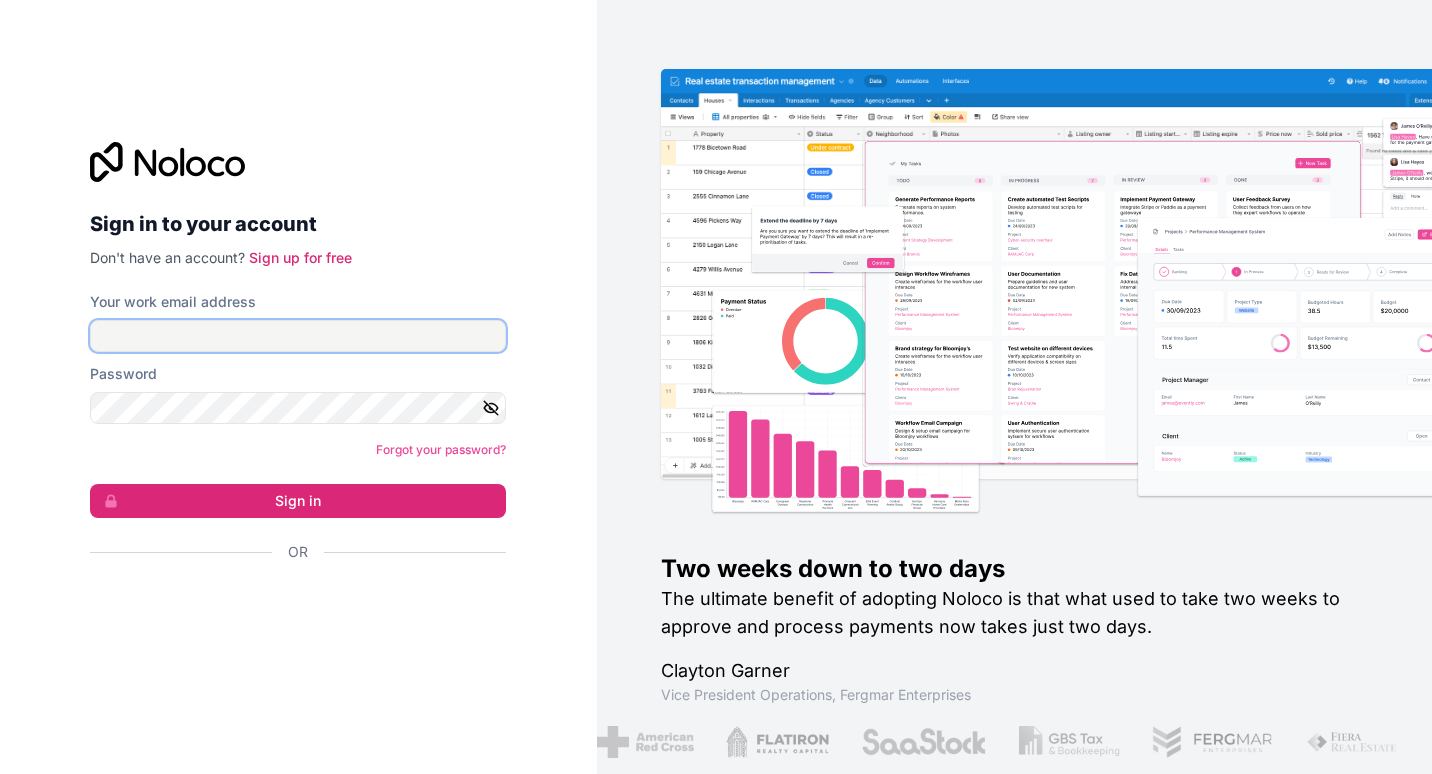click on "Your work email address" at bounding box center (298, 336) 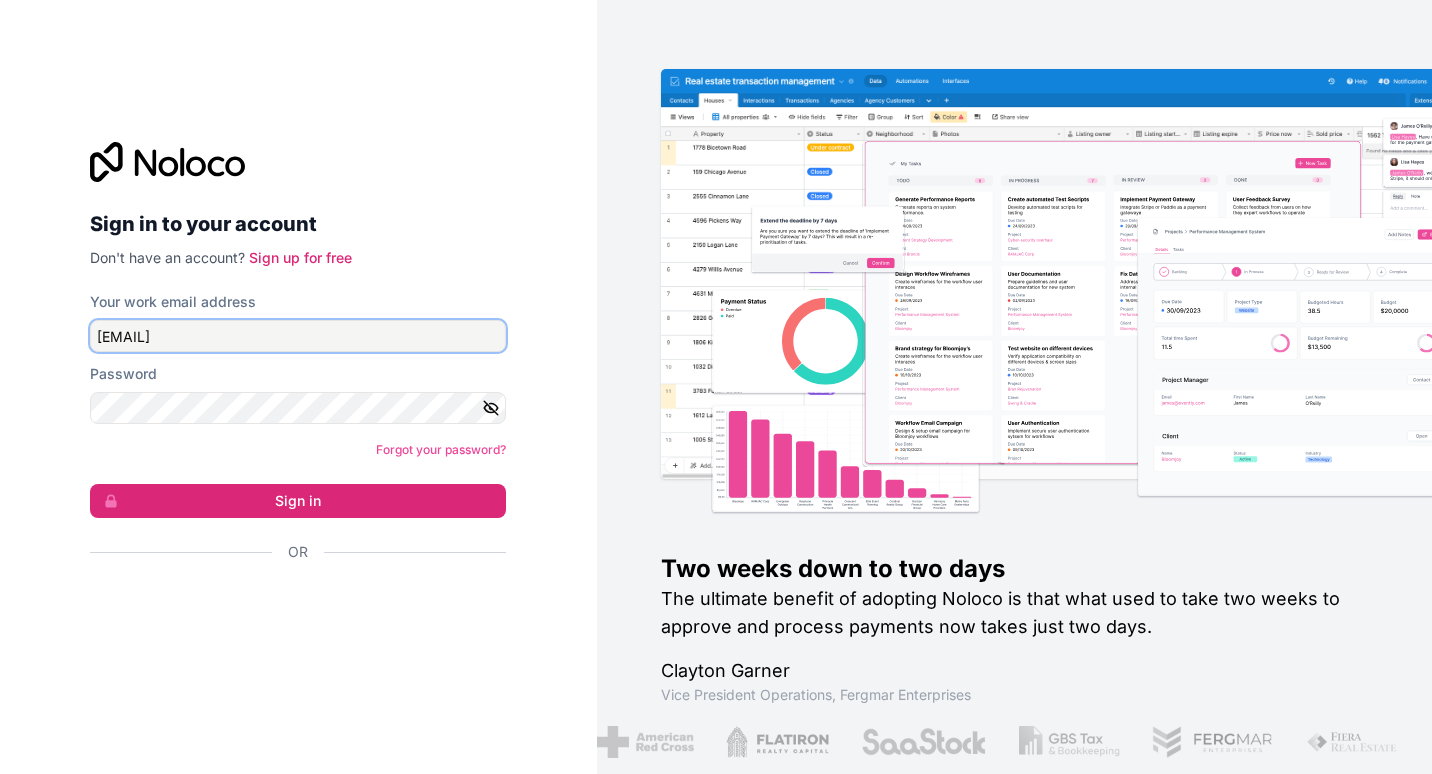 type on "[EMAIL]" 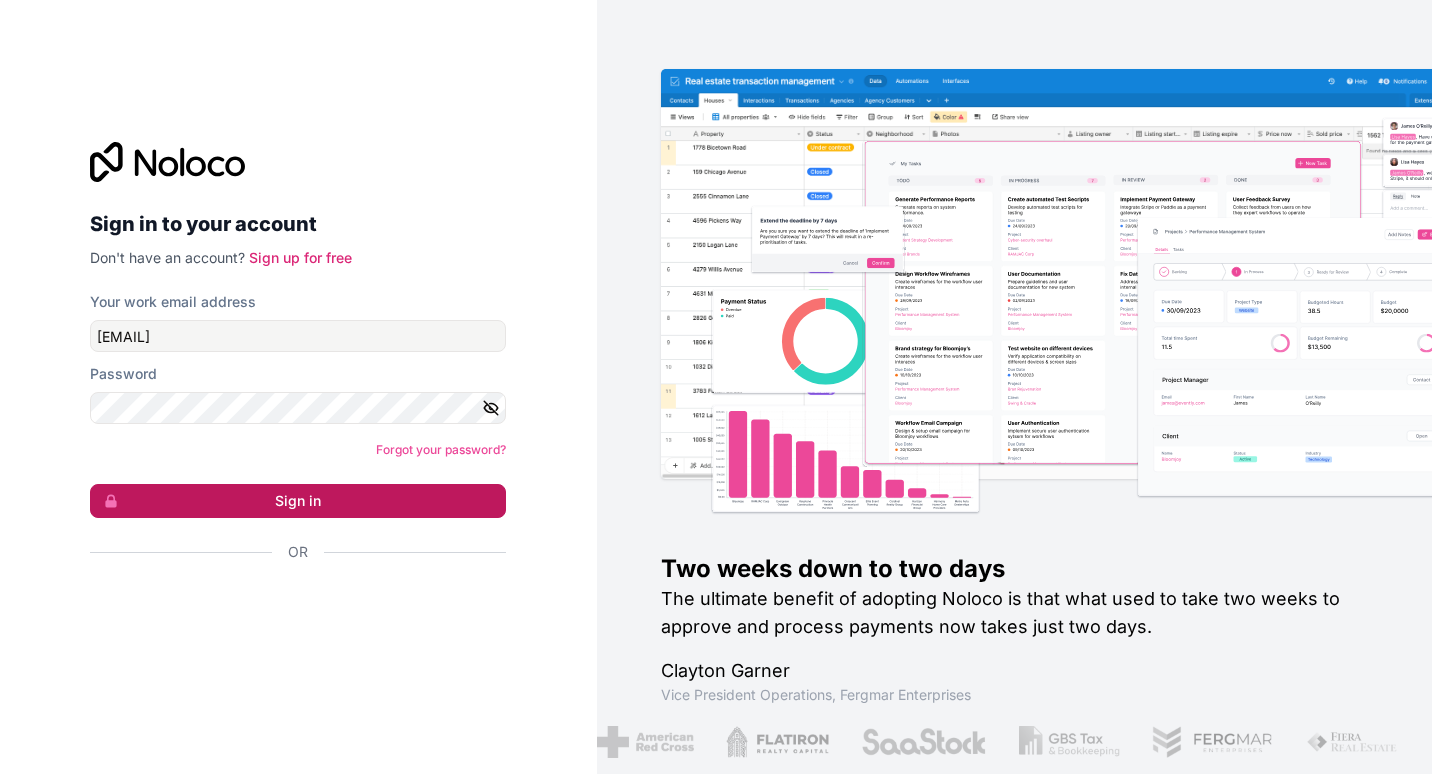 click on "Sign in" at bounding box center [298, 501] 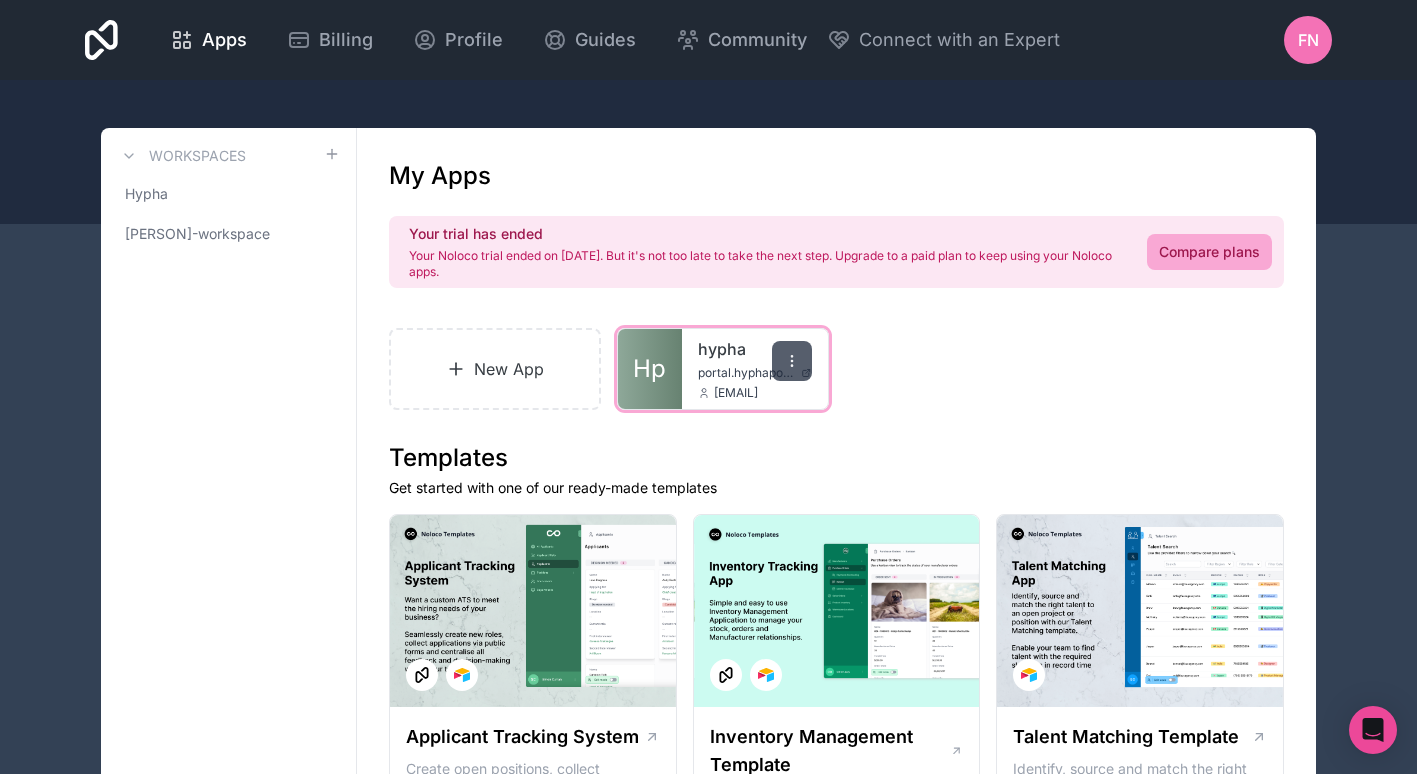 click at bounding box center (792, 361) 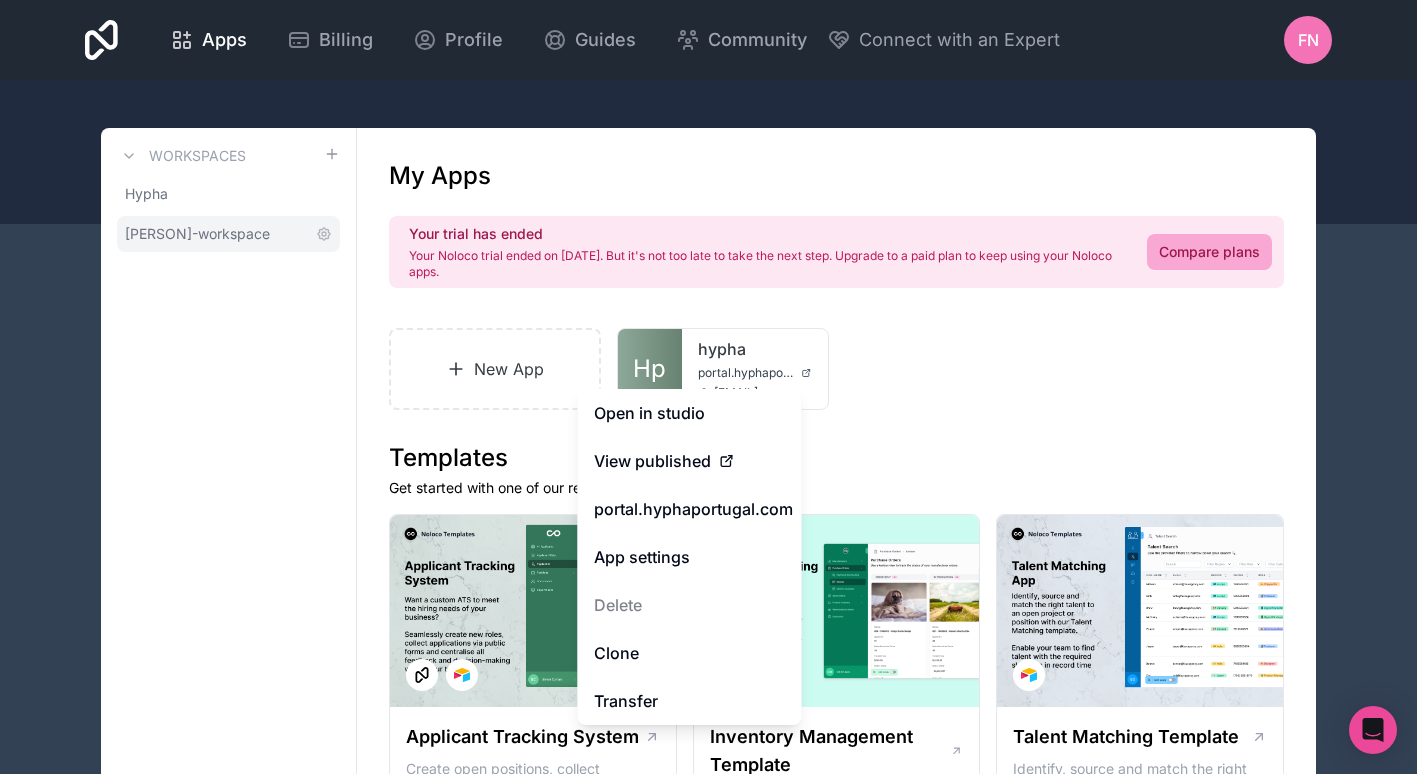 click on "[PERSON]-workspace" at bounding box center [197, 234] 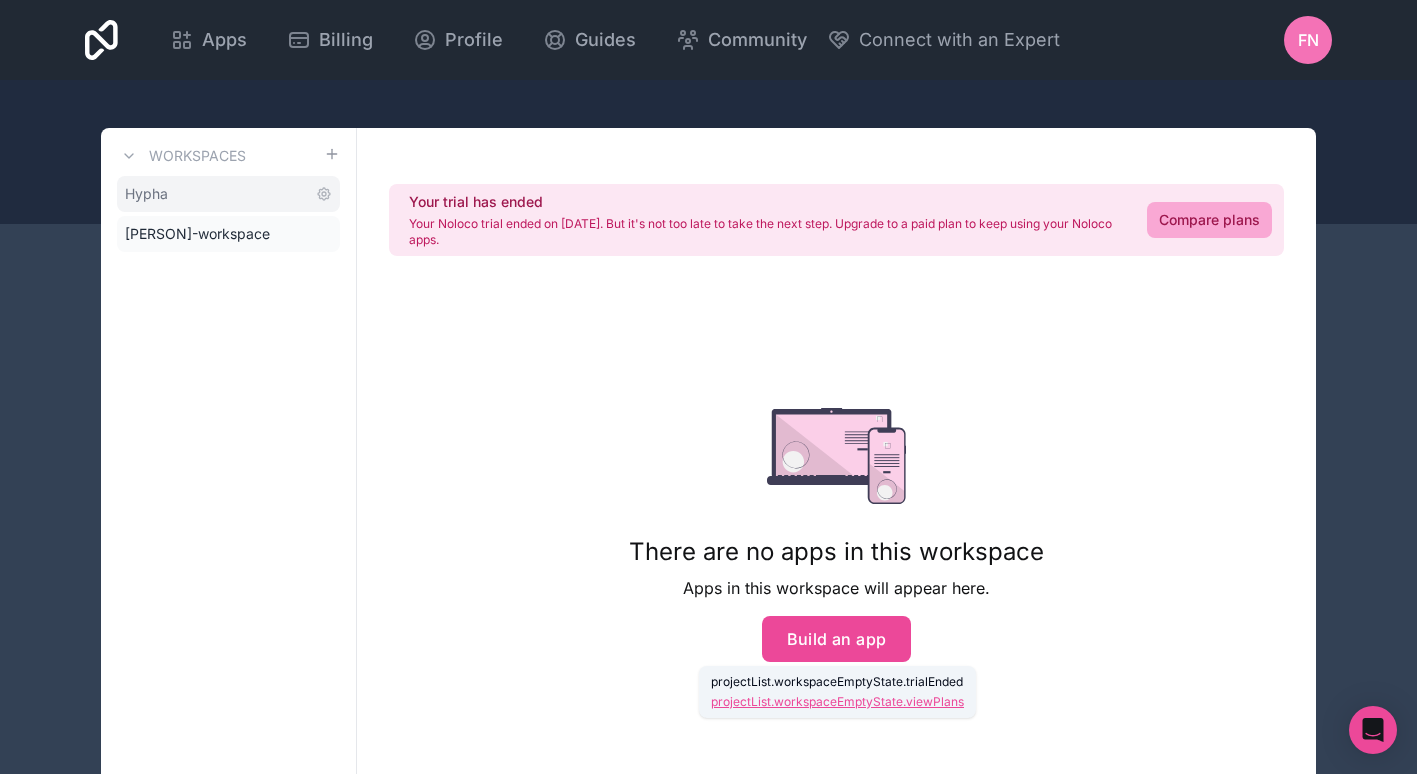click on "Hypha" at bounding box center (228, 194) 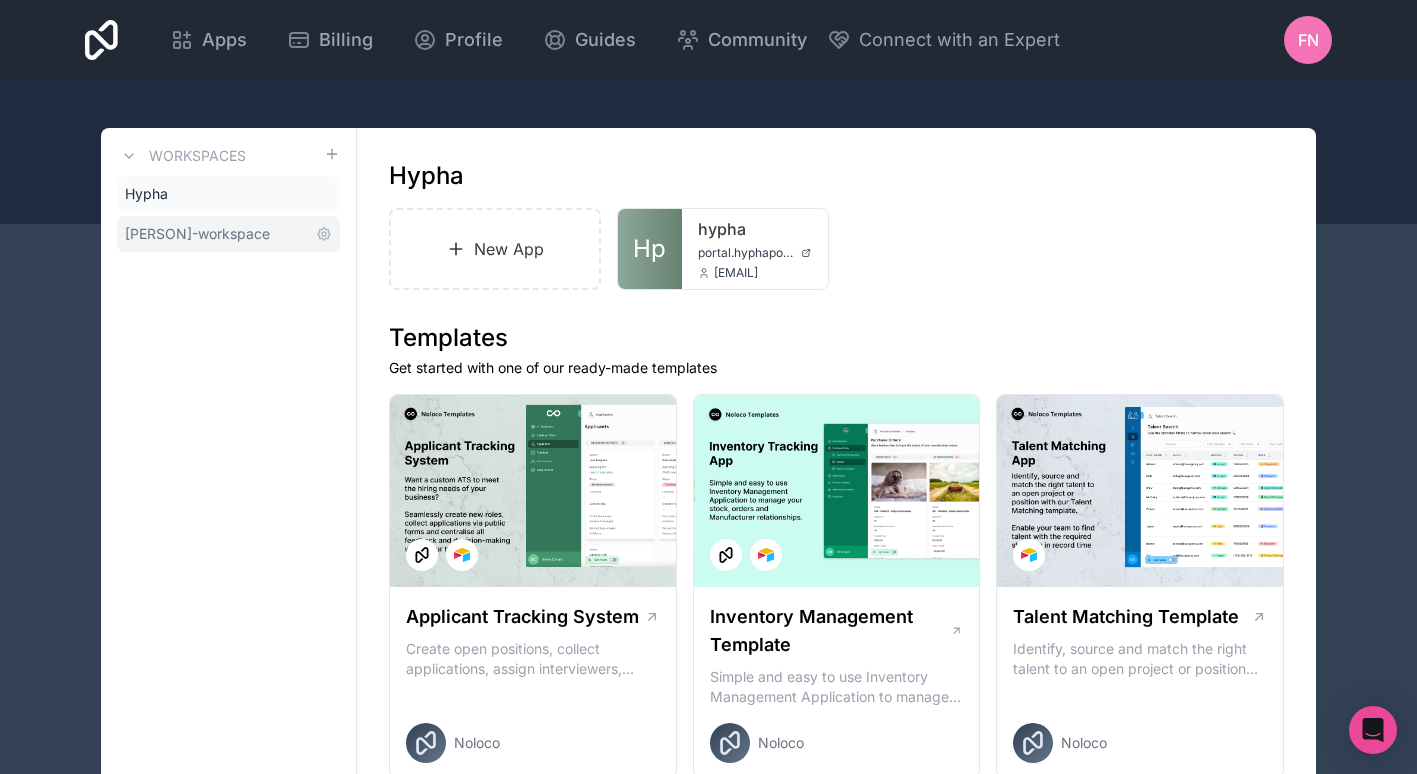 click on "[PERSON]-workspace" at bounding box center (228, 234) 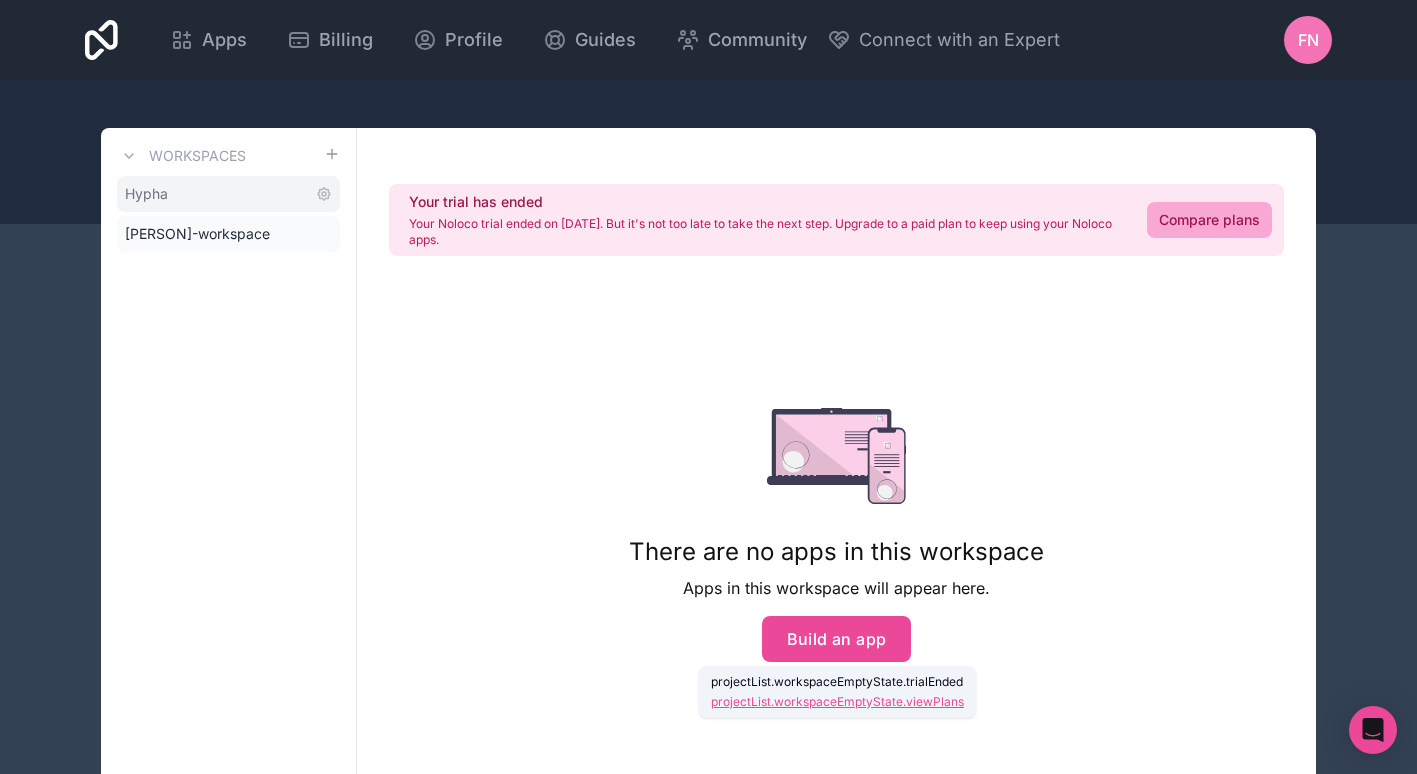 click on "Hypha" at bounding box center (228, 194) 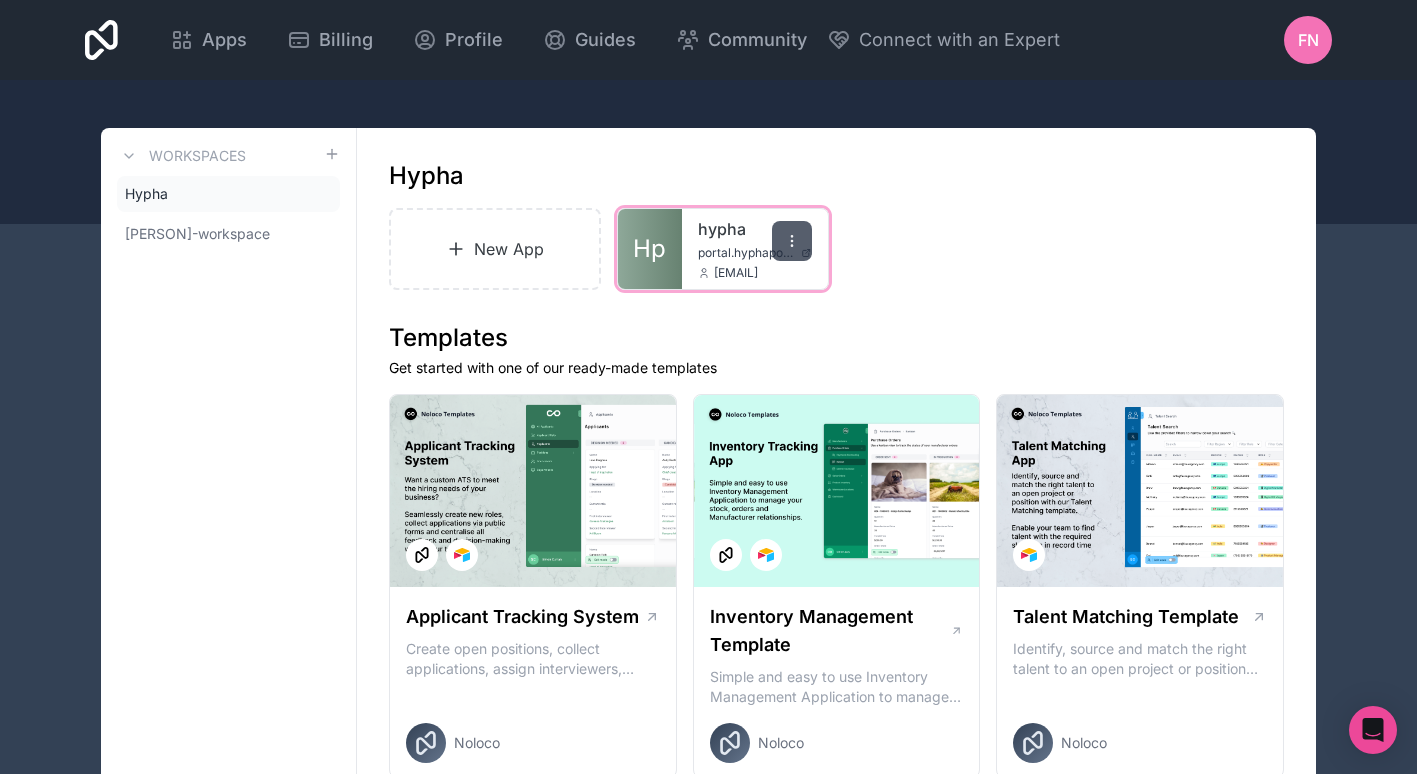 click at bounding box center [792, 241] 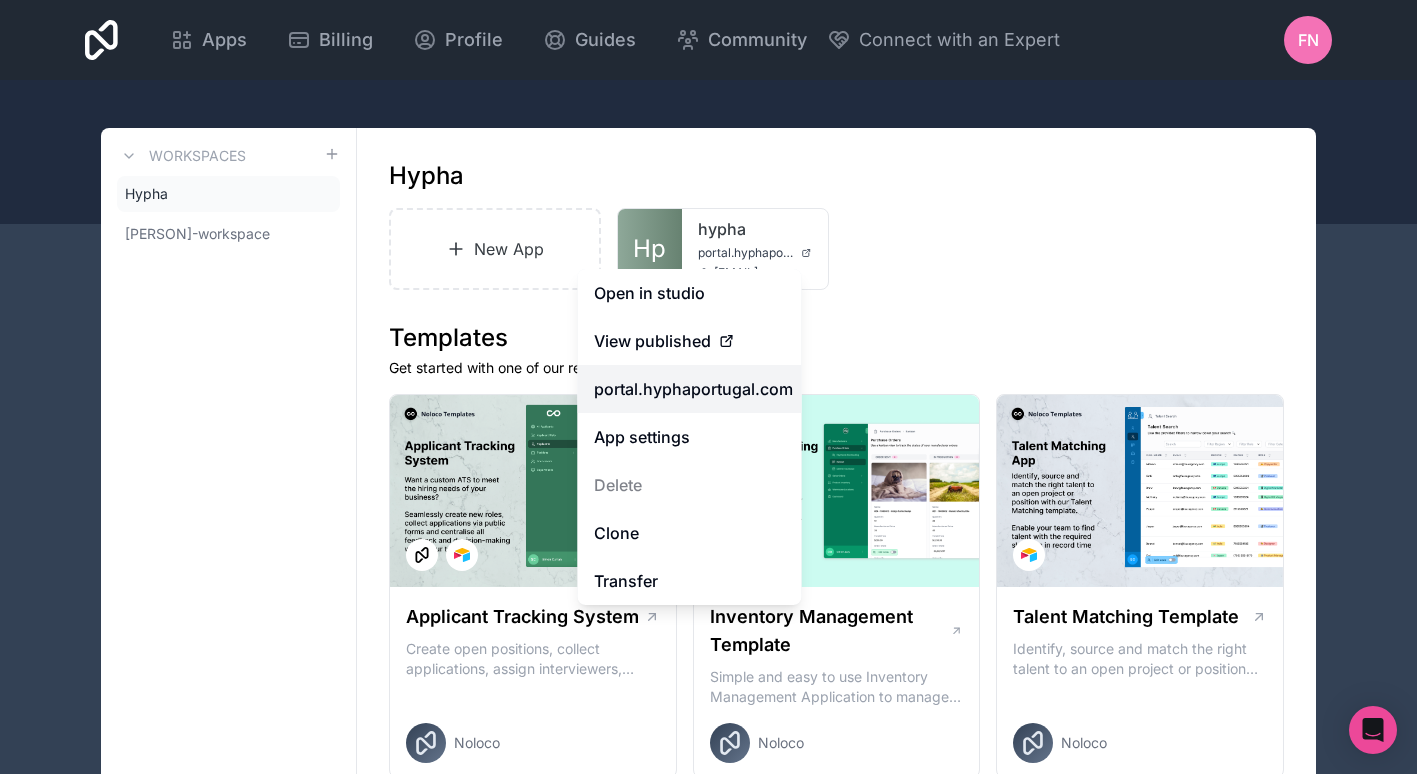 click on "portal.hyphaportugal.com" at bounding box center (693, 389) 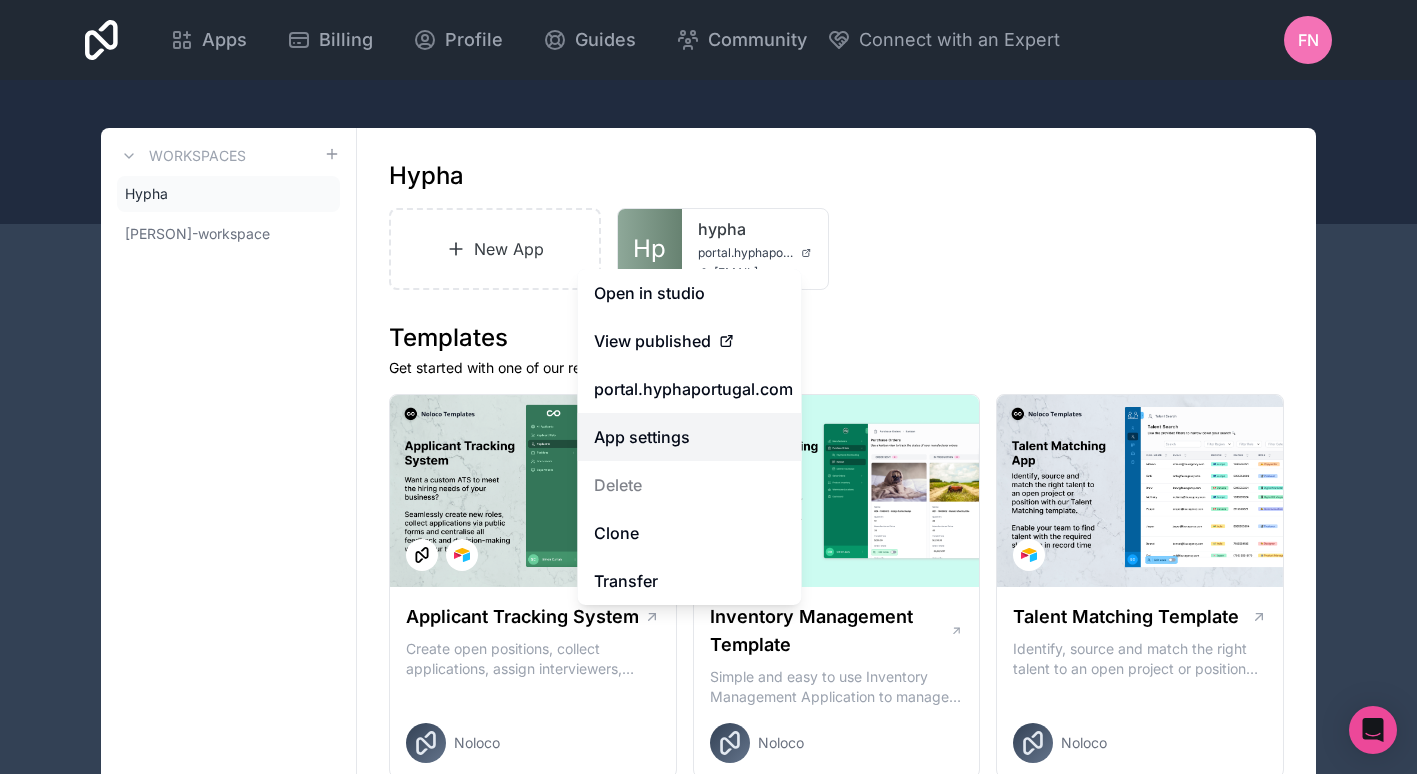 click on "App settings" at bounding box center [690, 437] 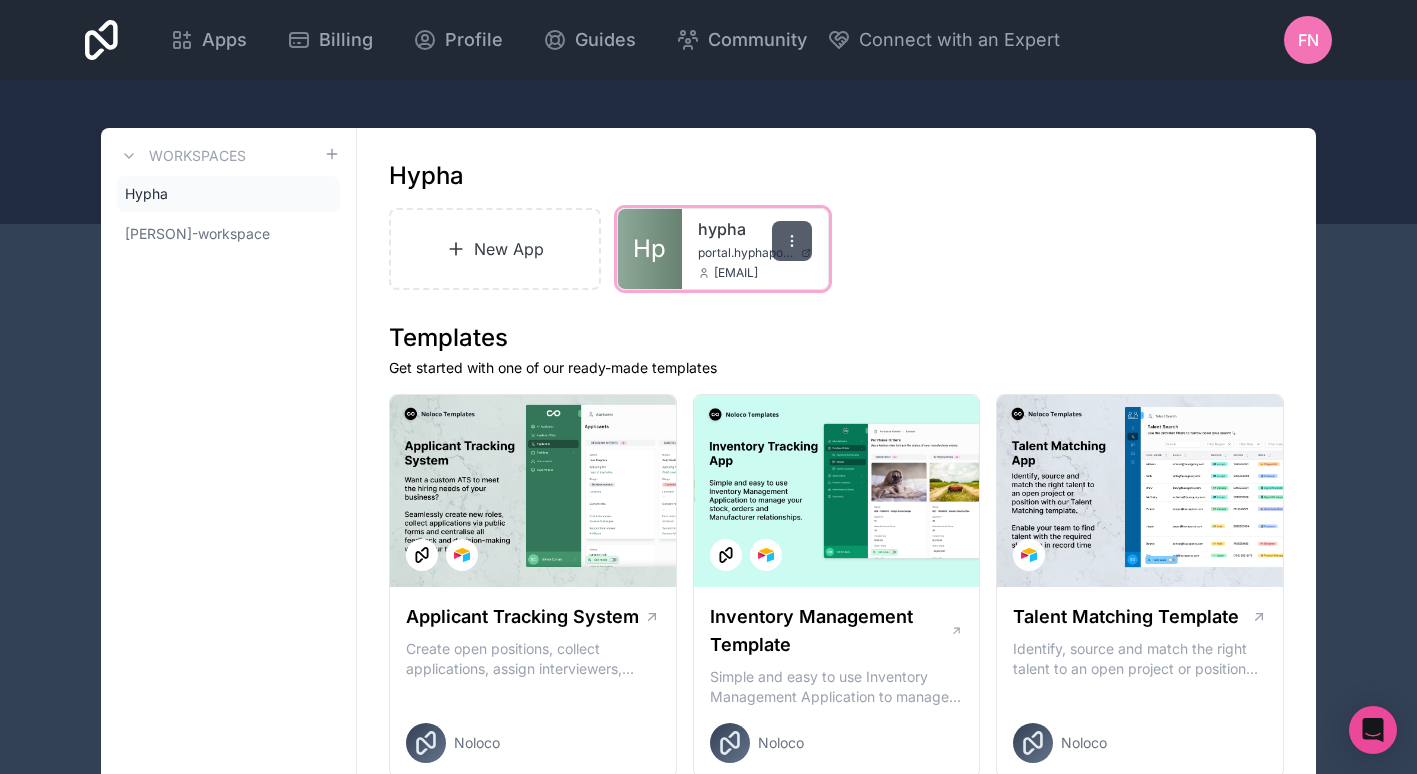 click 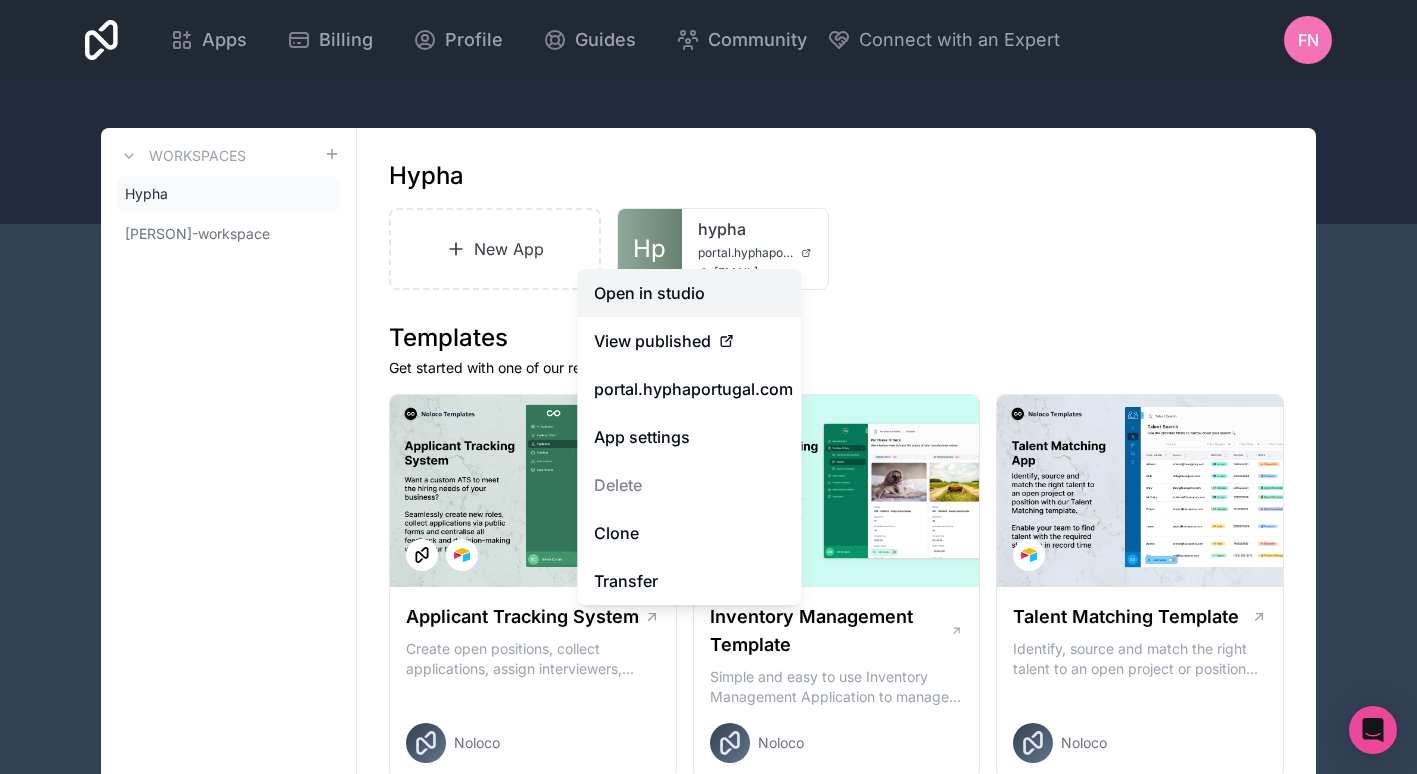 click on "Open in studio" at bounding box center [690, 293] 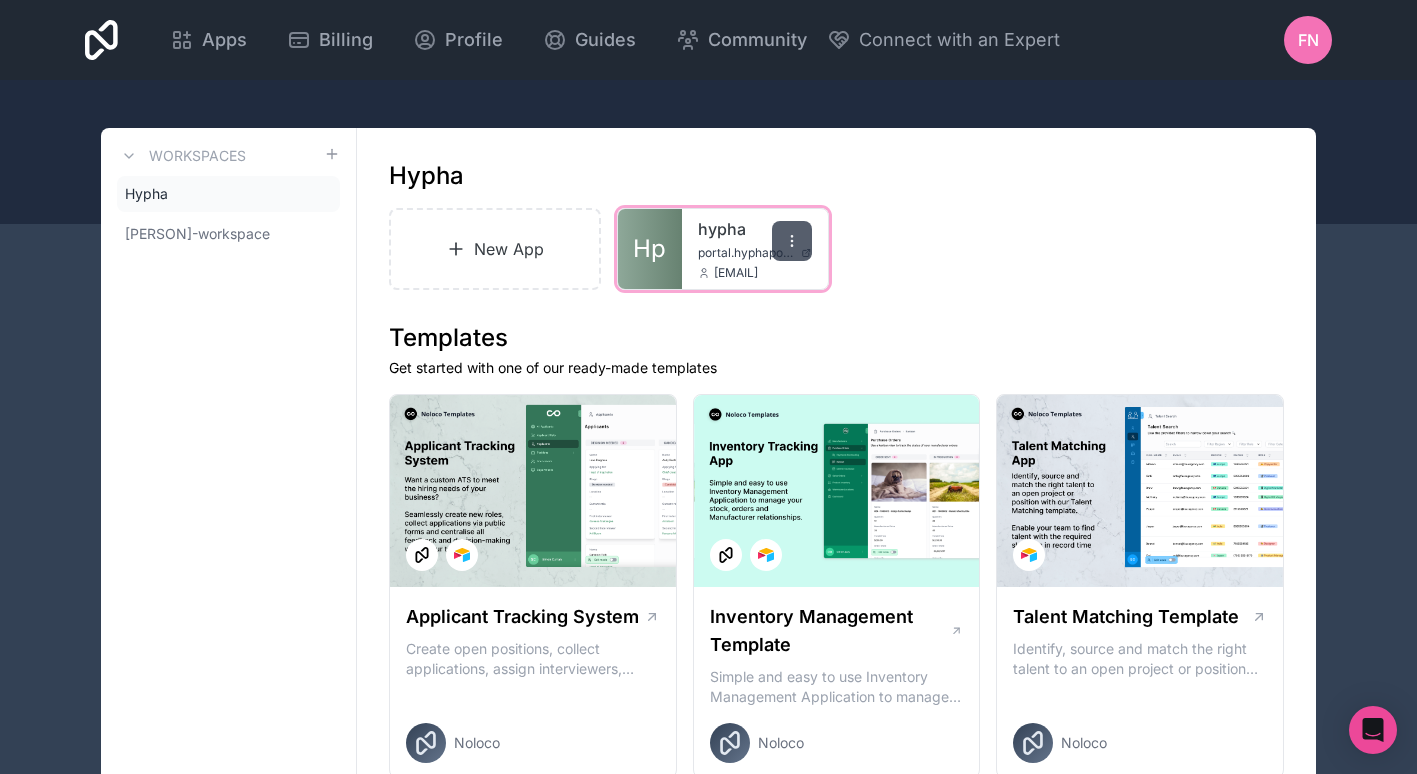 click at bounding box center [792, 241] 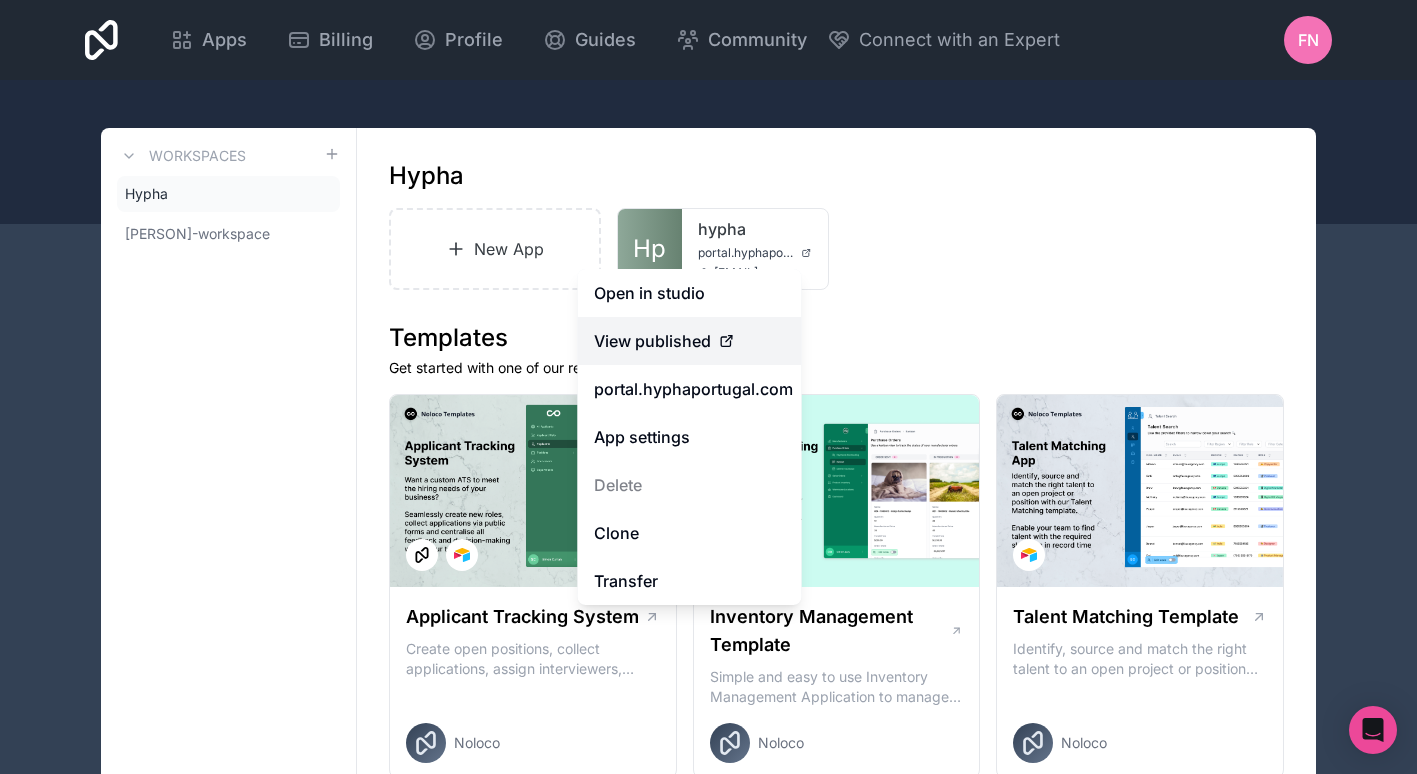 click on "View published" at bounding box center [690, 341] 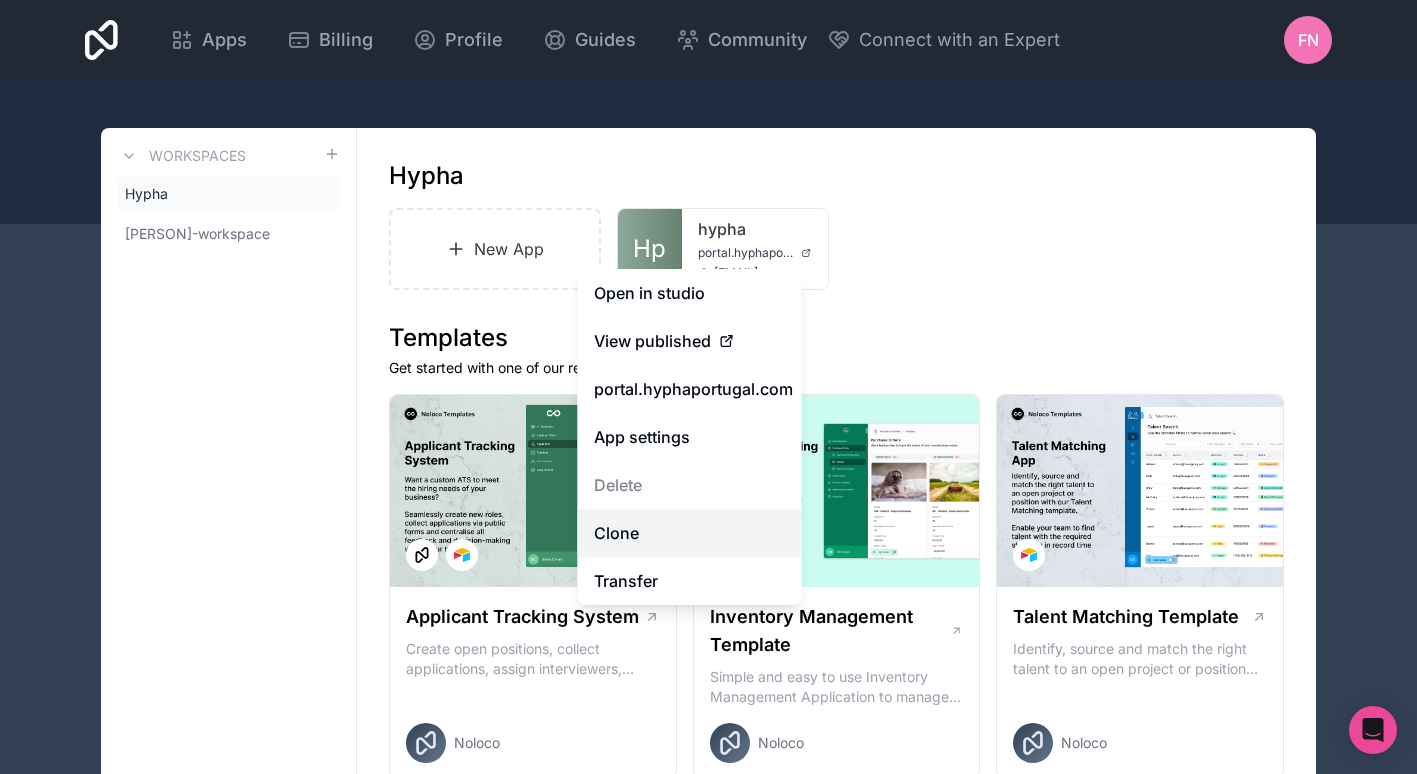 click on "Clone" at bounding box center (690, 533) 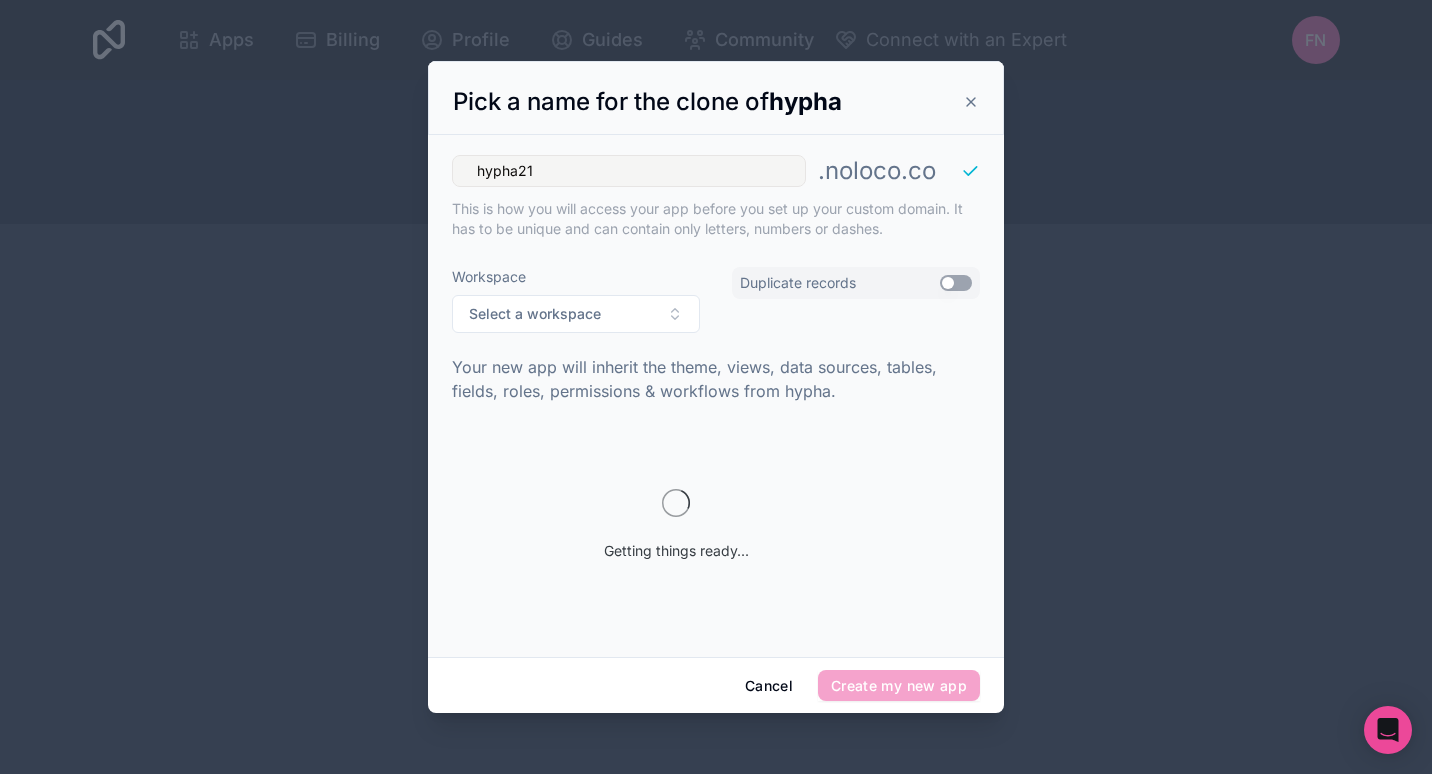 type on "hypha21" 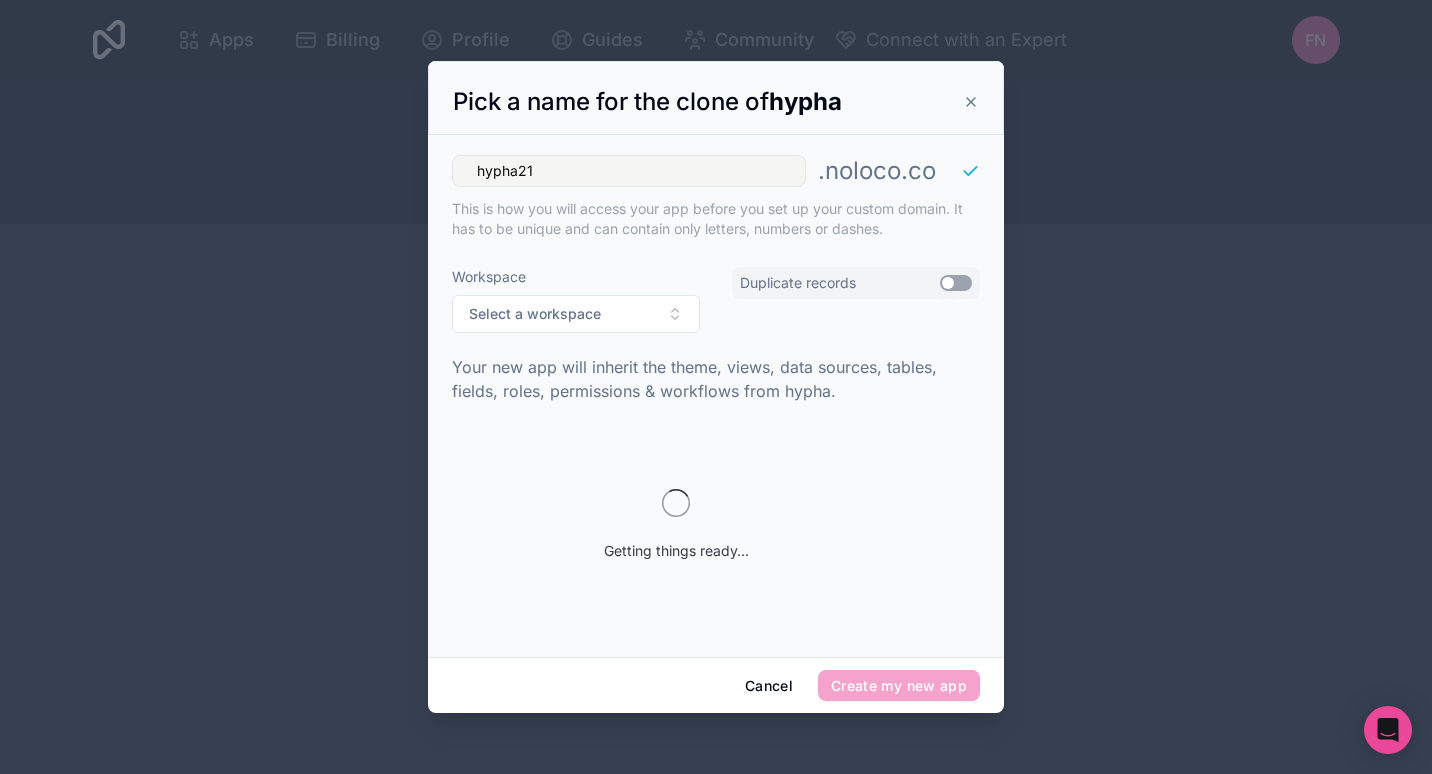 click on "Use setting" at bounding box center (956, 283) 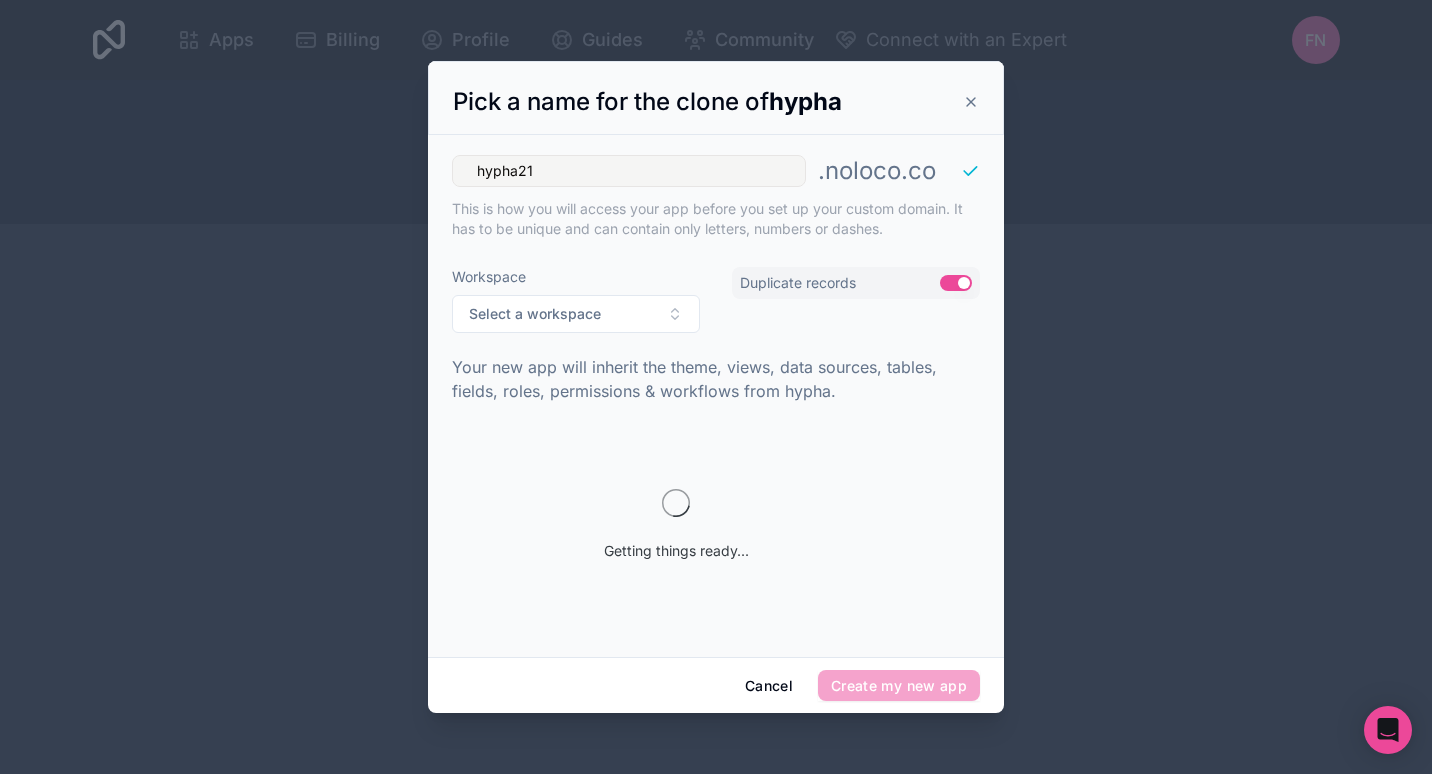 drag, startPoint x: 957, startPoint y: 279, endPoint x: 927, endPoint y: 292, distance: 32.695564 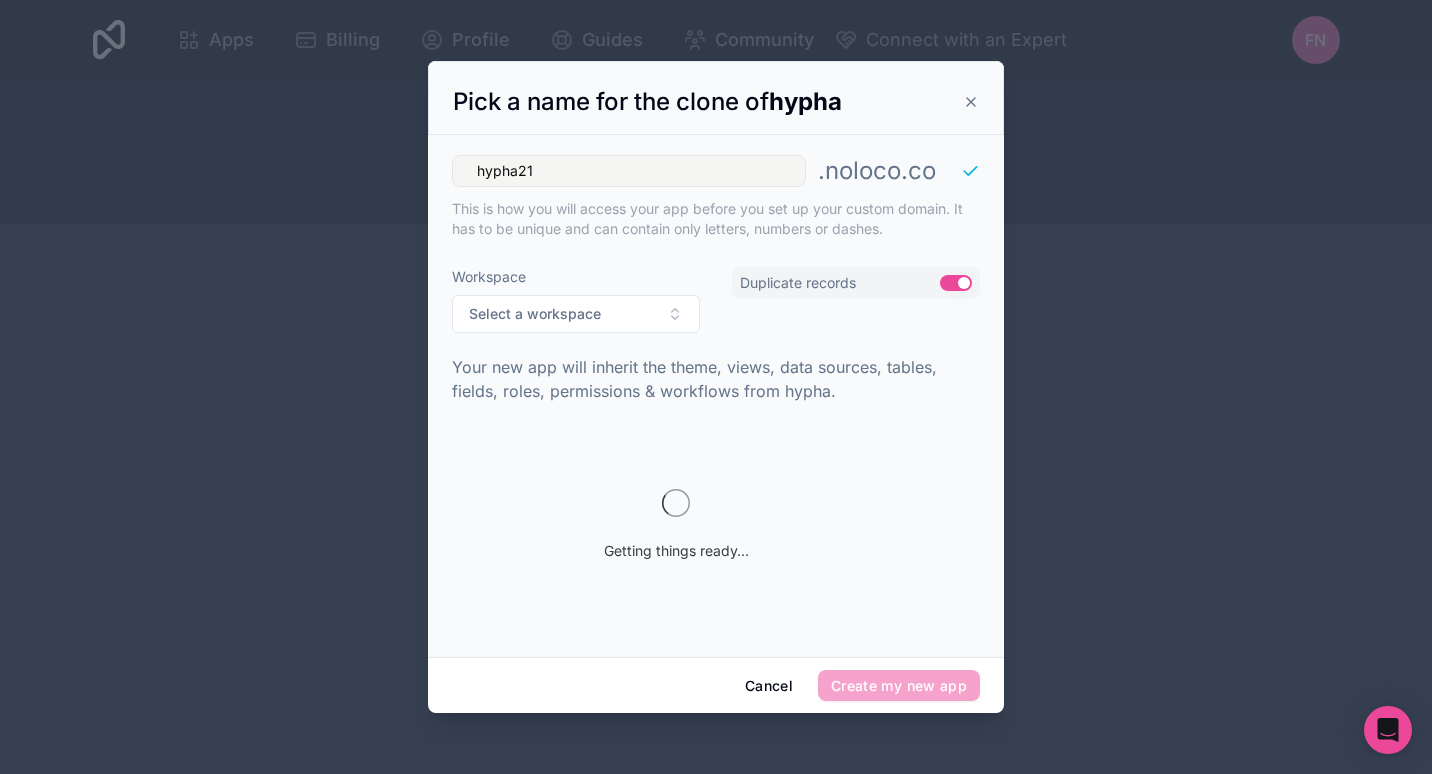 click on "Use setting" at bounding box center (956, 283) 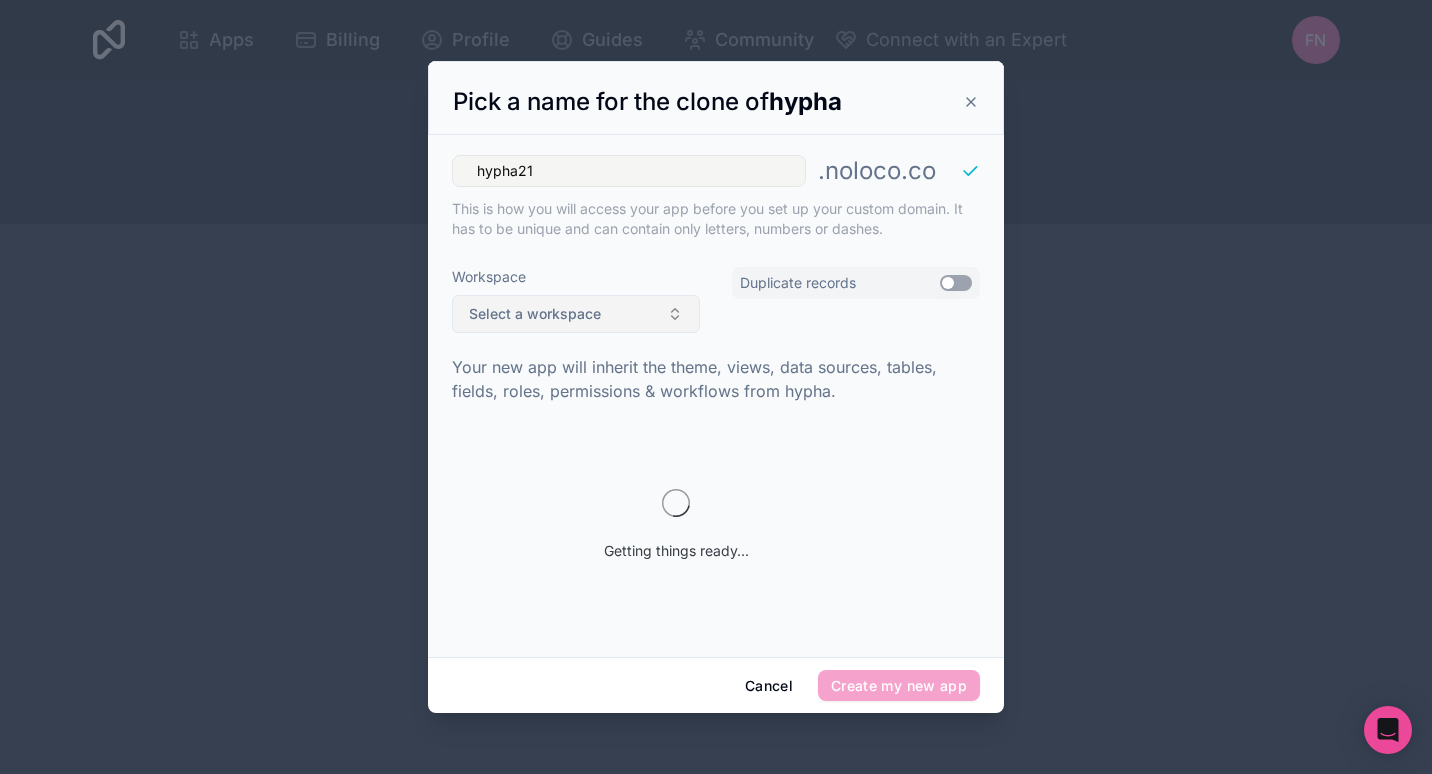 click on "Select a workspace" at bounding box center (576, 314) 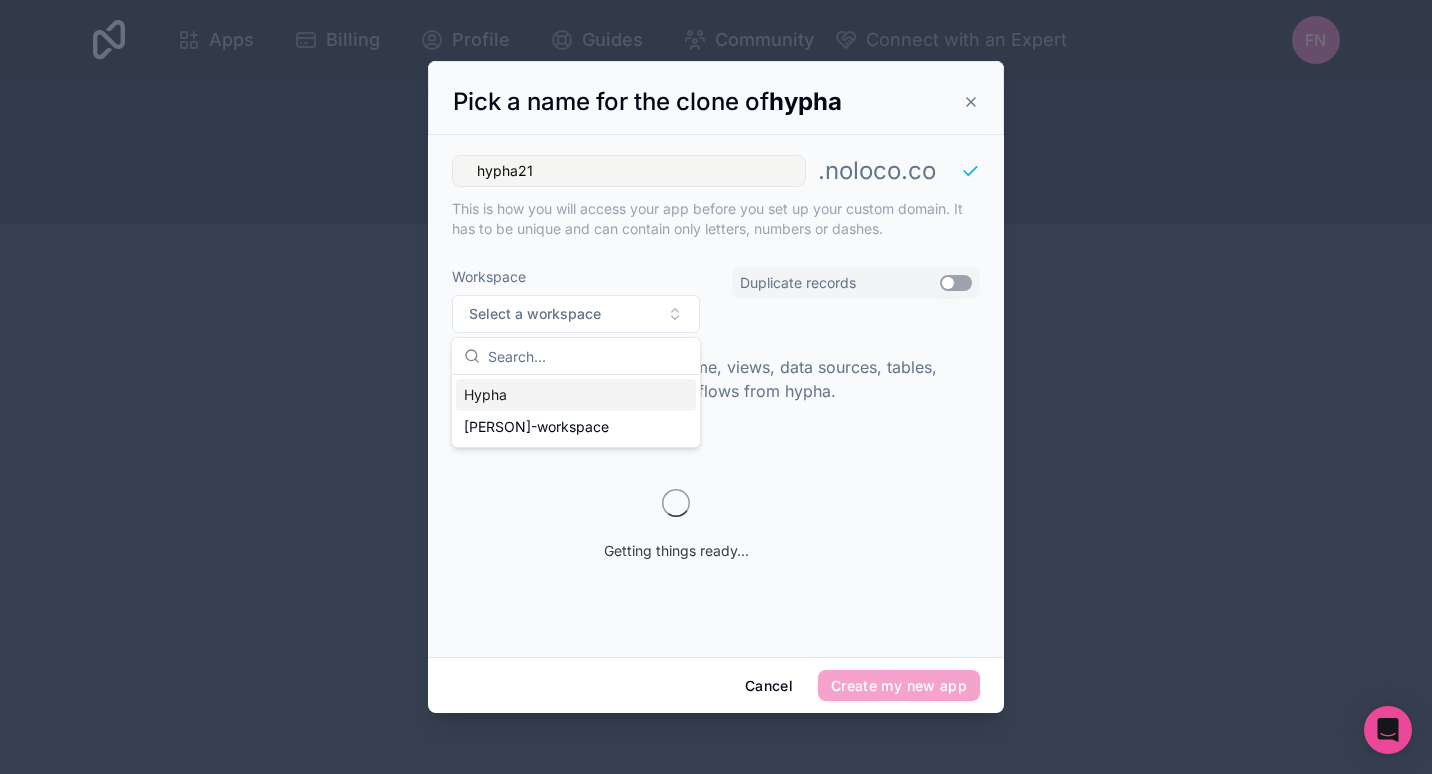 click on "Hypha" at bounding box center [576, 395] 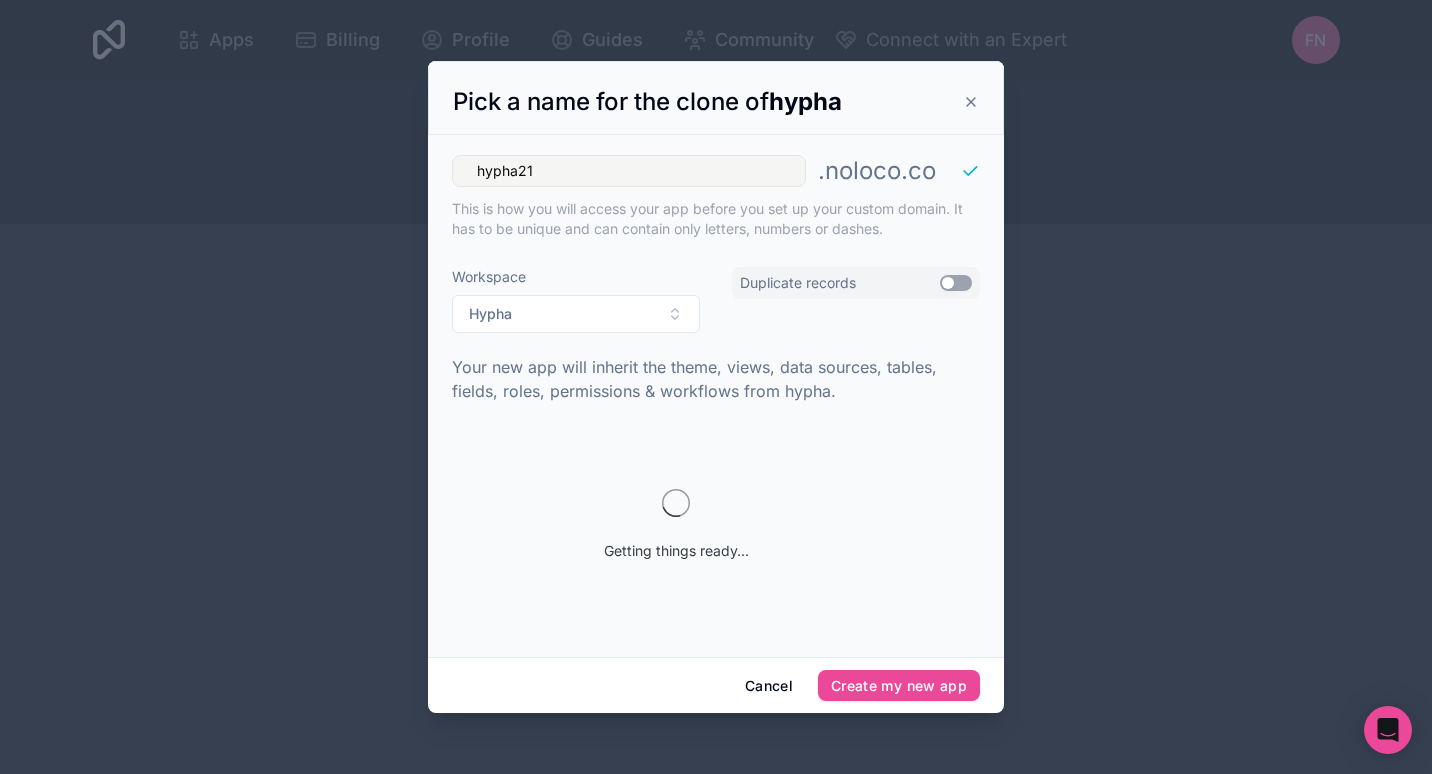 click on "Use setting" at bounding box center [956, 283] 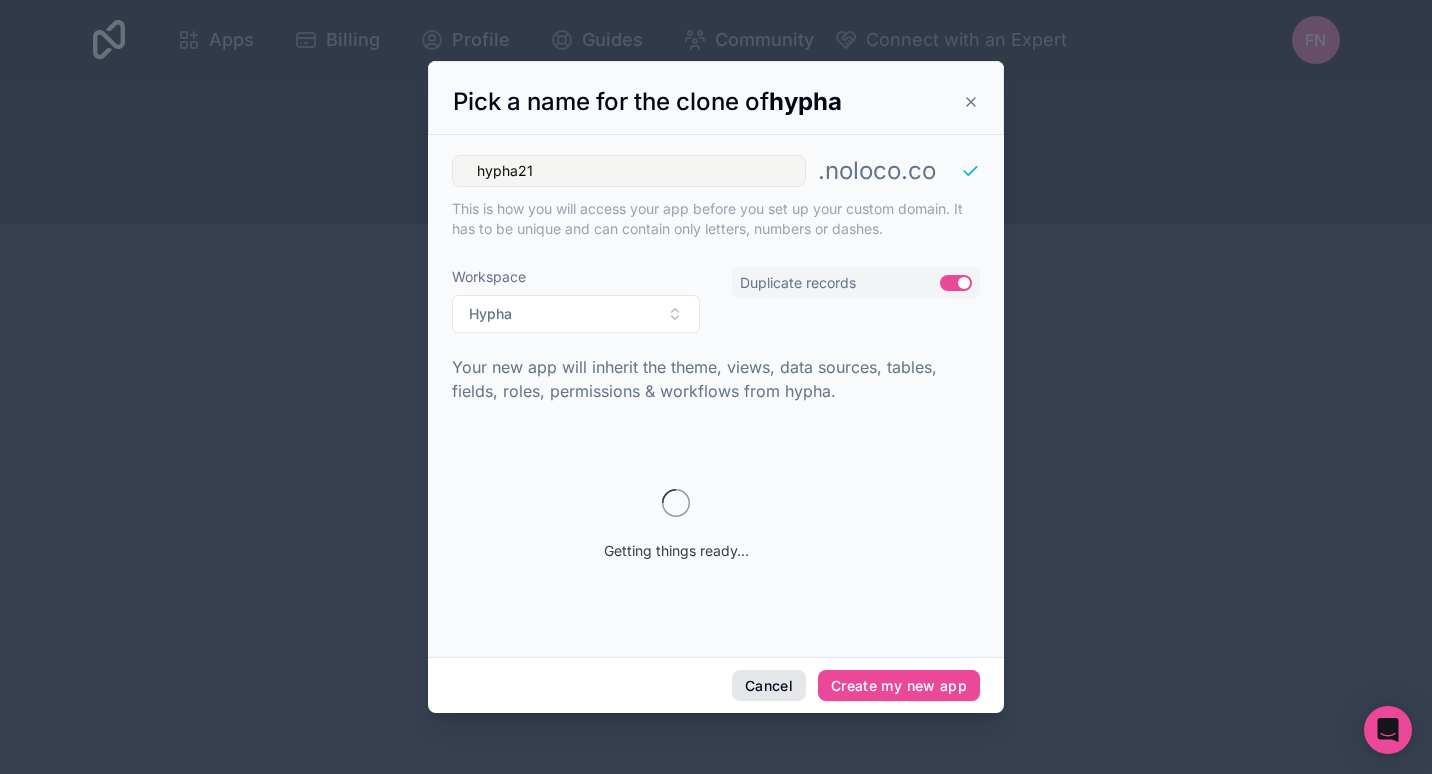 click on "Cancel Create my new app" at bounding box center (716, 685) 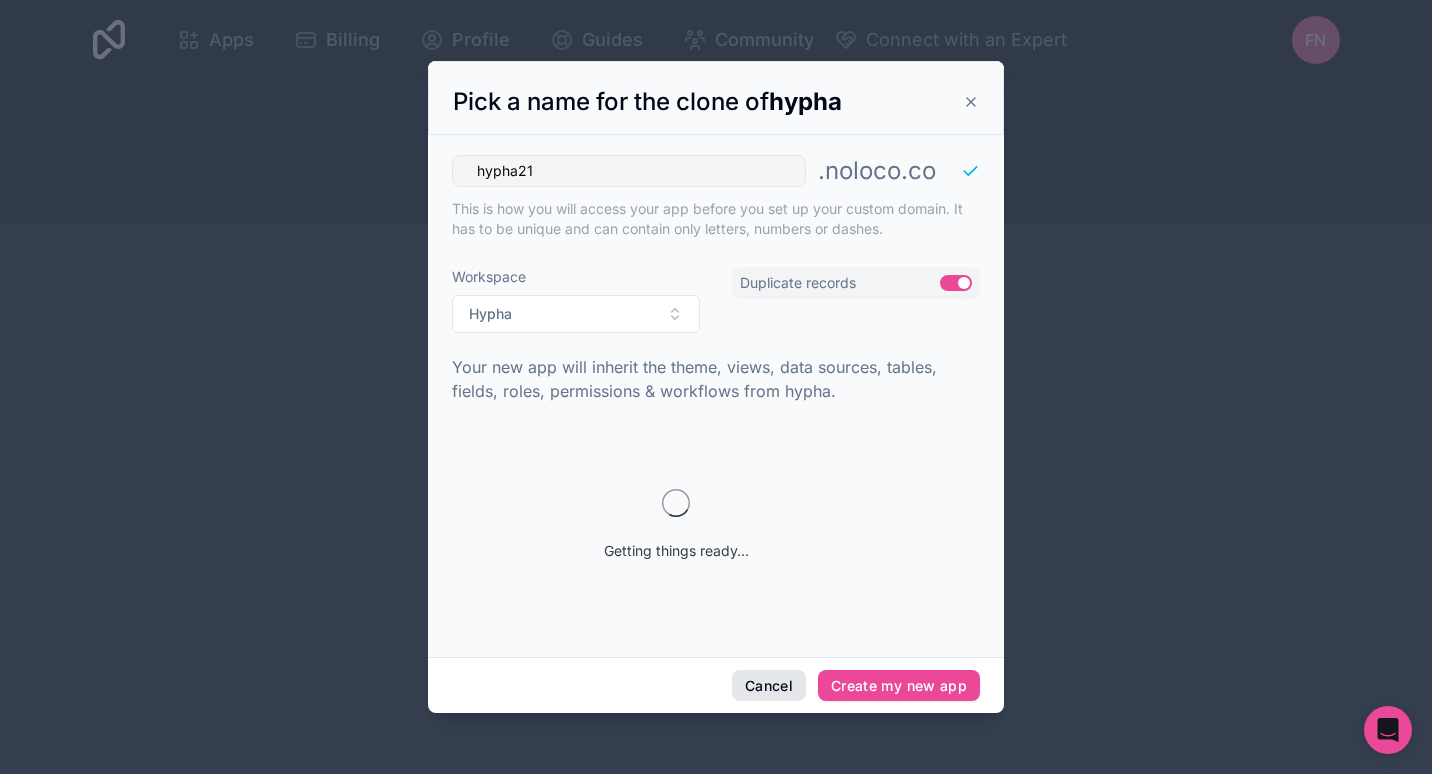 click on "Cancel" at bounding box center [769, 686] 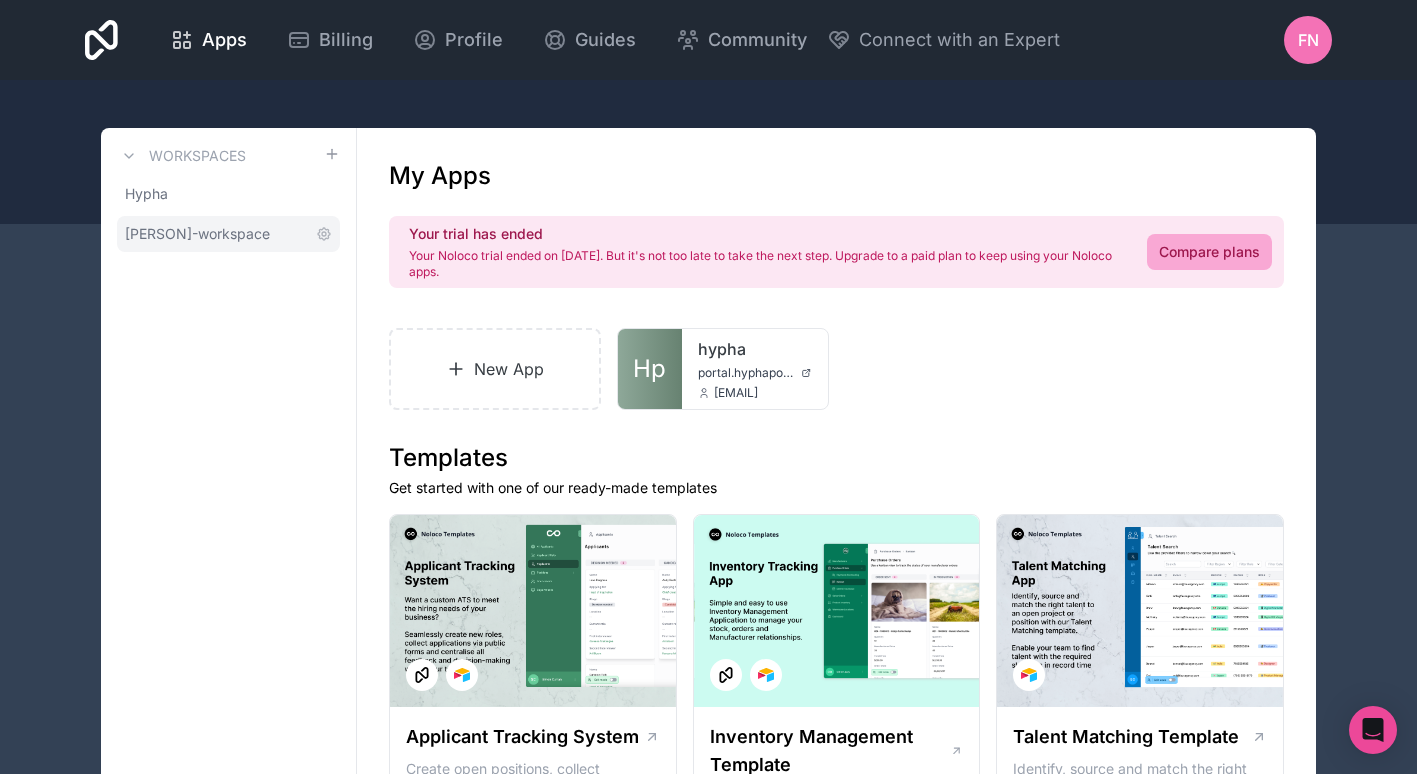click on "[PERSON]-workspace" at bounding box center [197, 234] 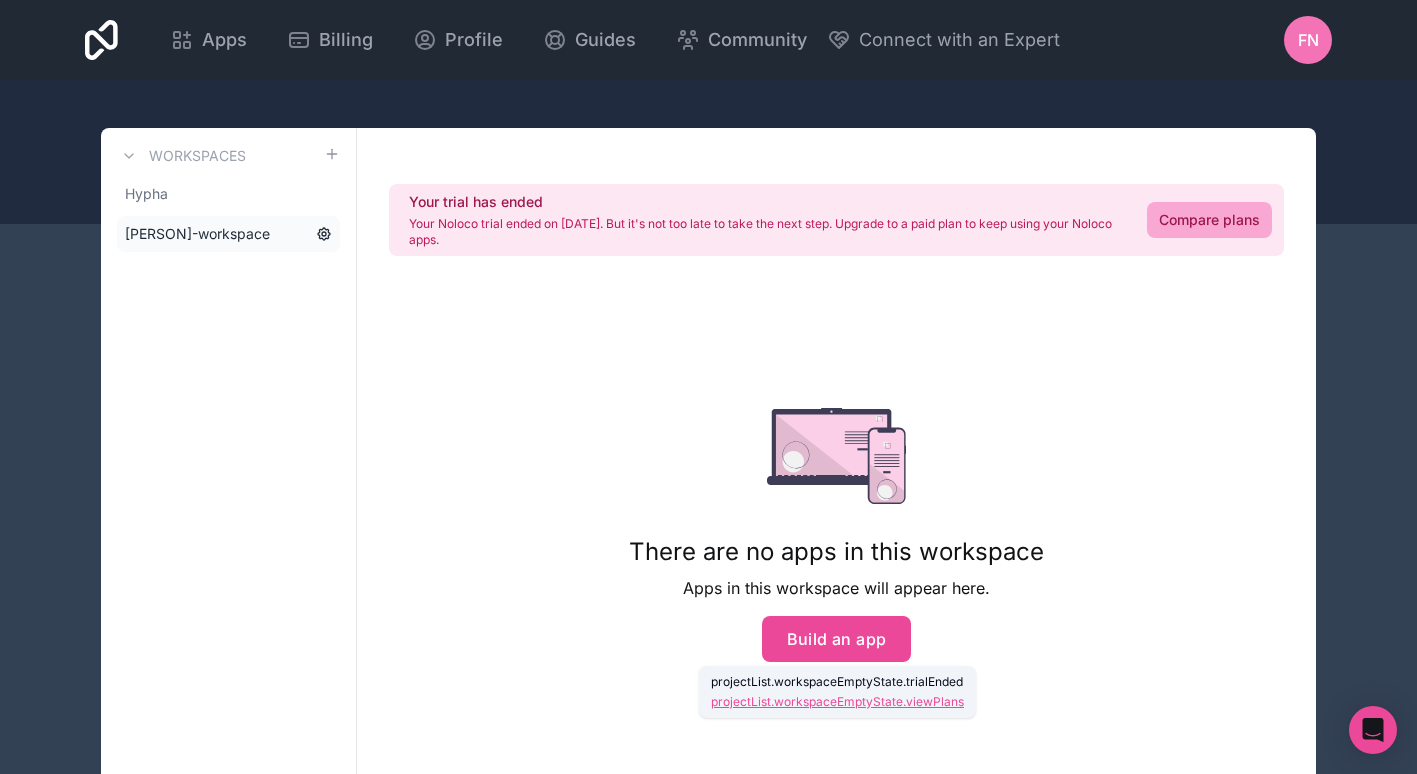 click 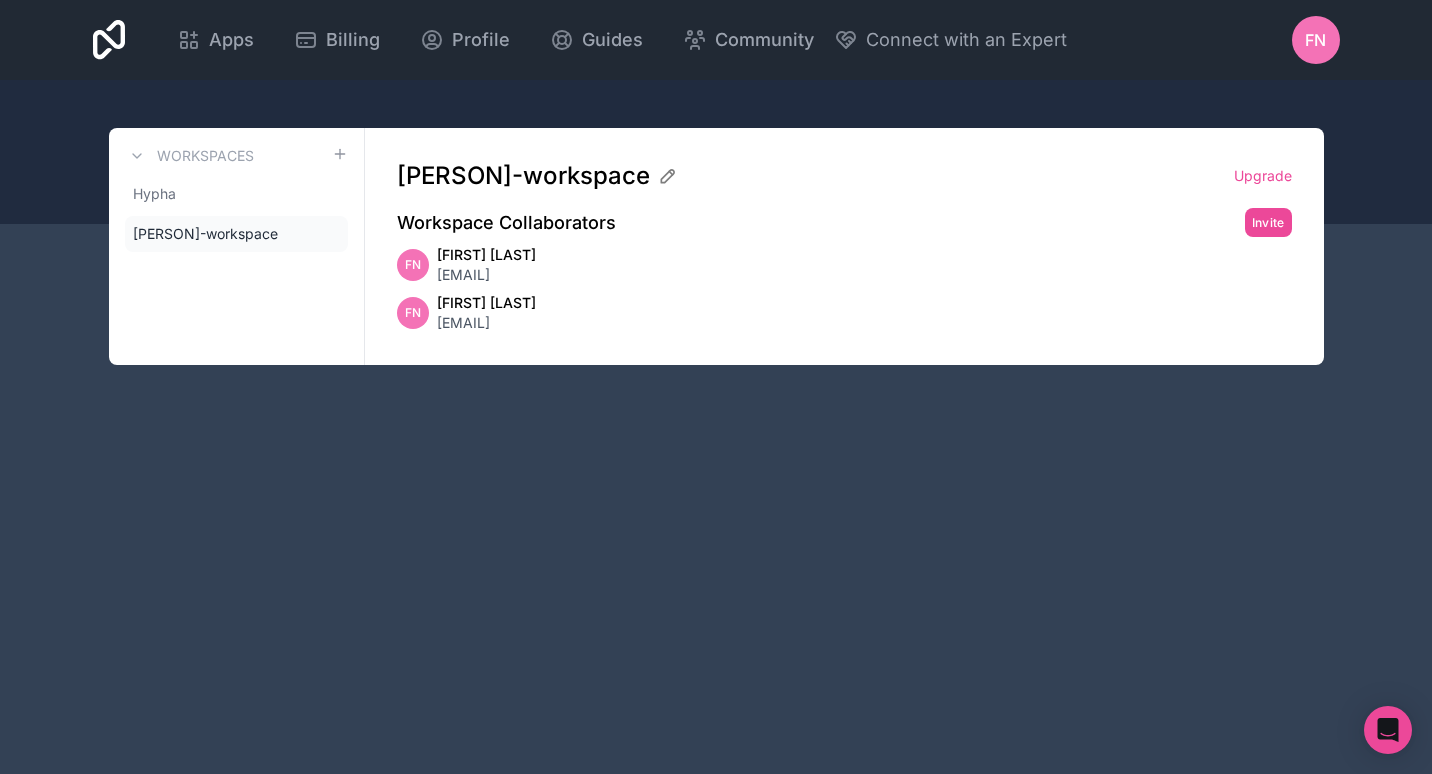 click on "[EMAIL]" at bounding box center (486, 275) 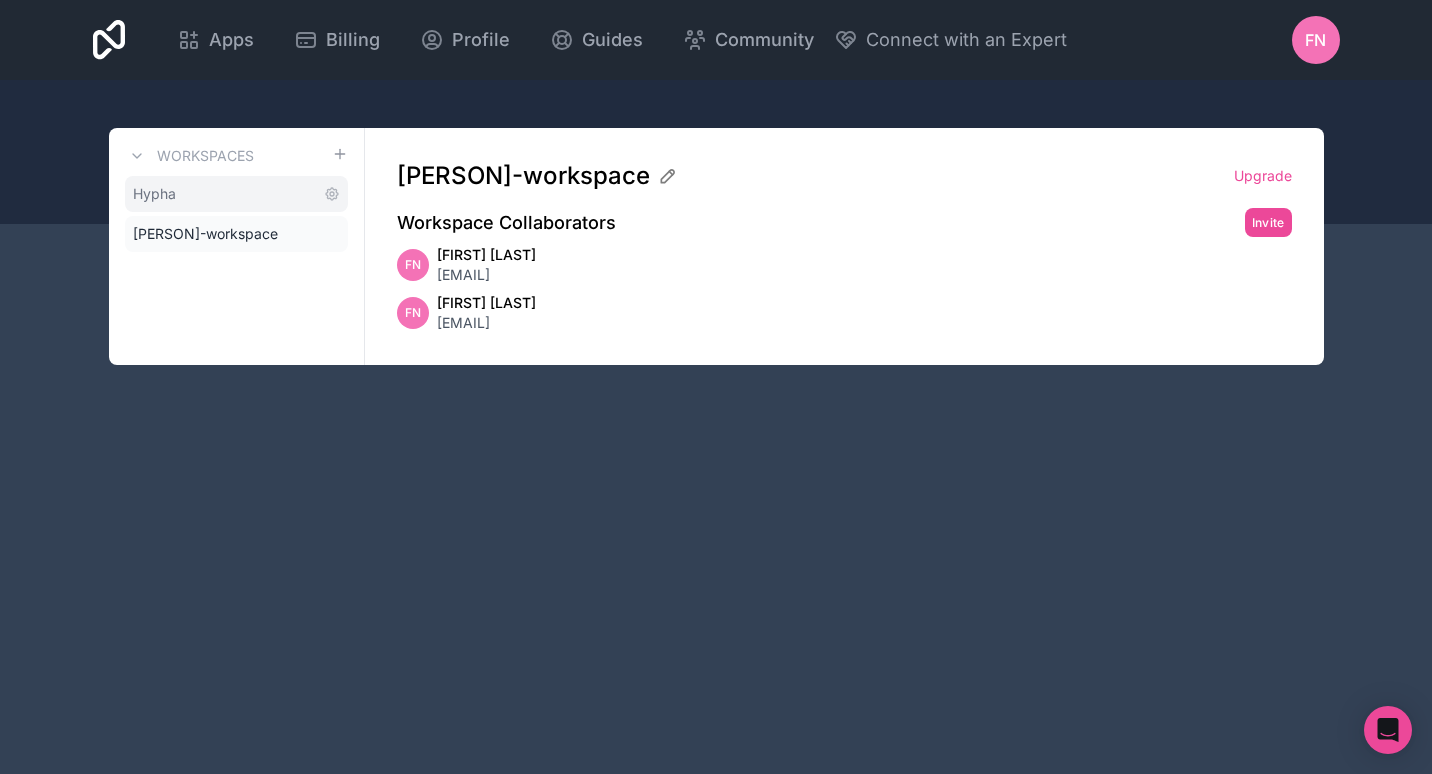 click on "Hypha" at bounding box center (154, 194) 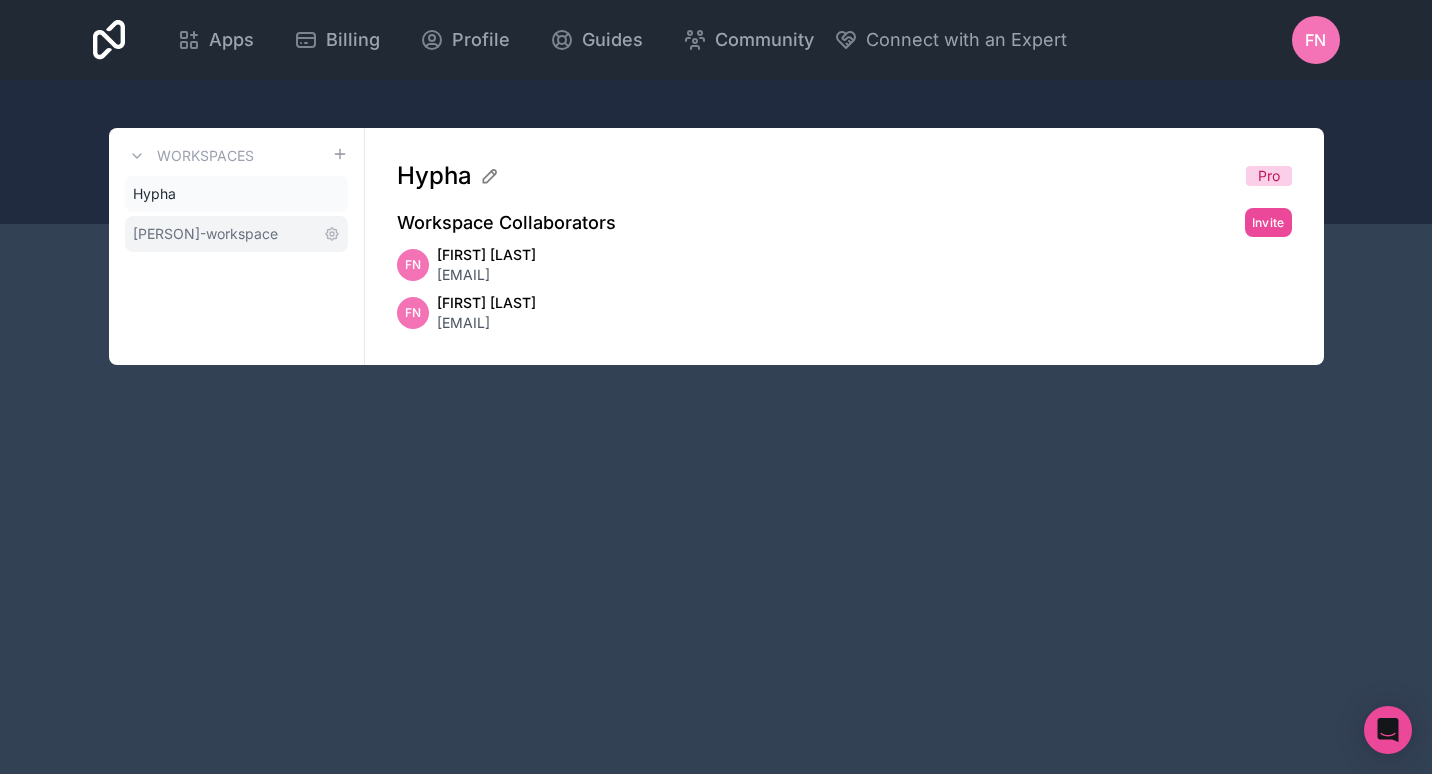 click on "[PERSON]-workspace" at bounding box center [205, 234] 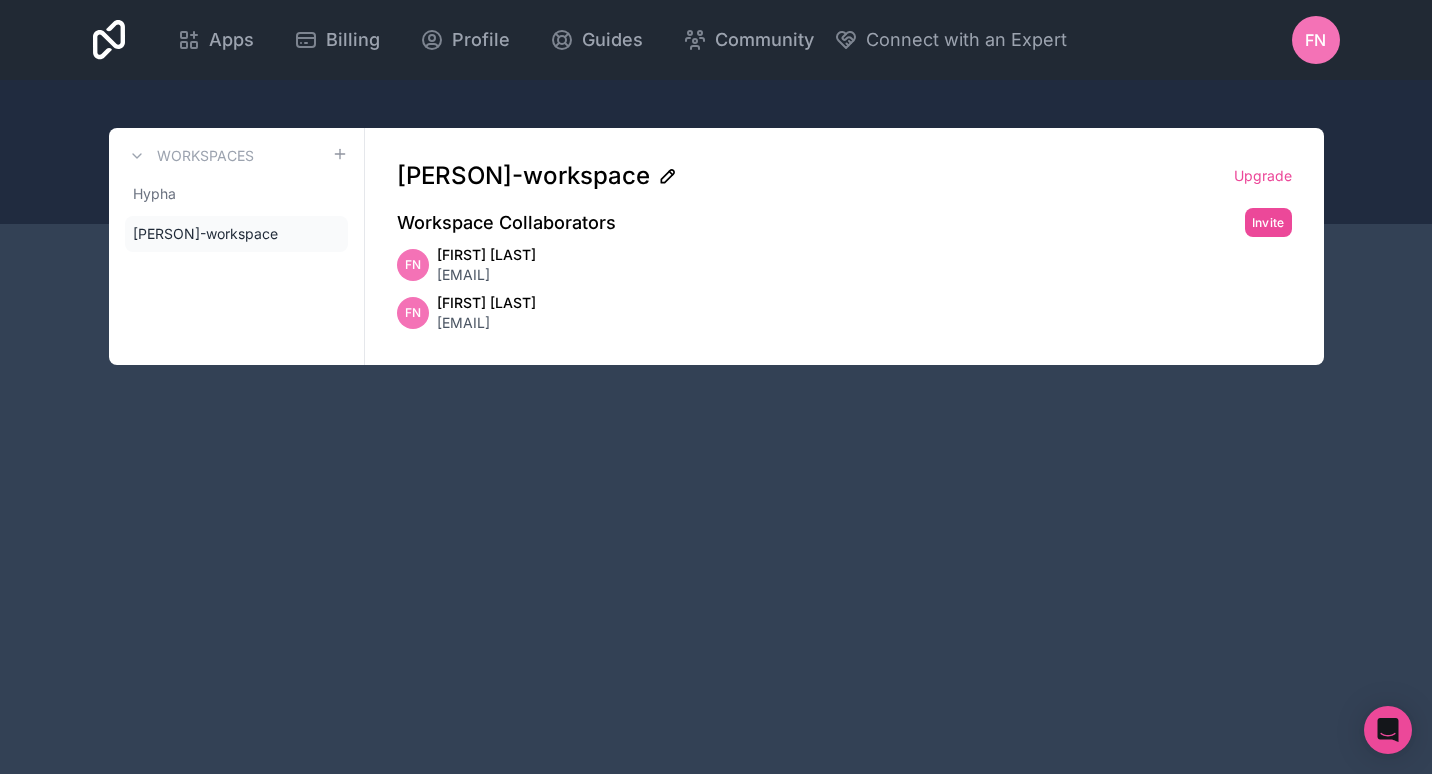 click 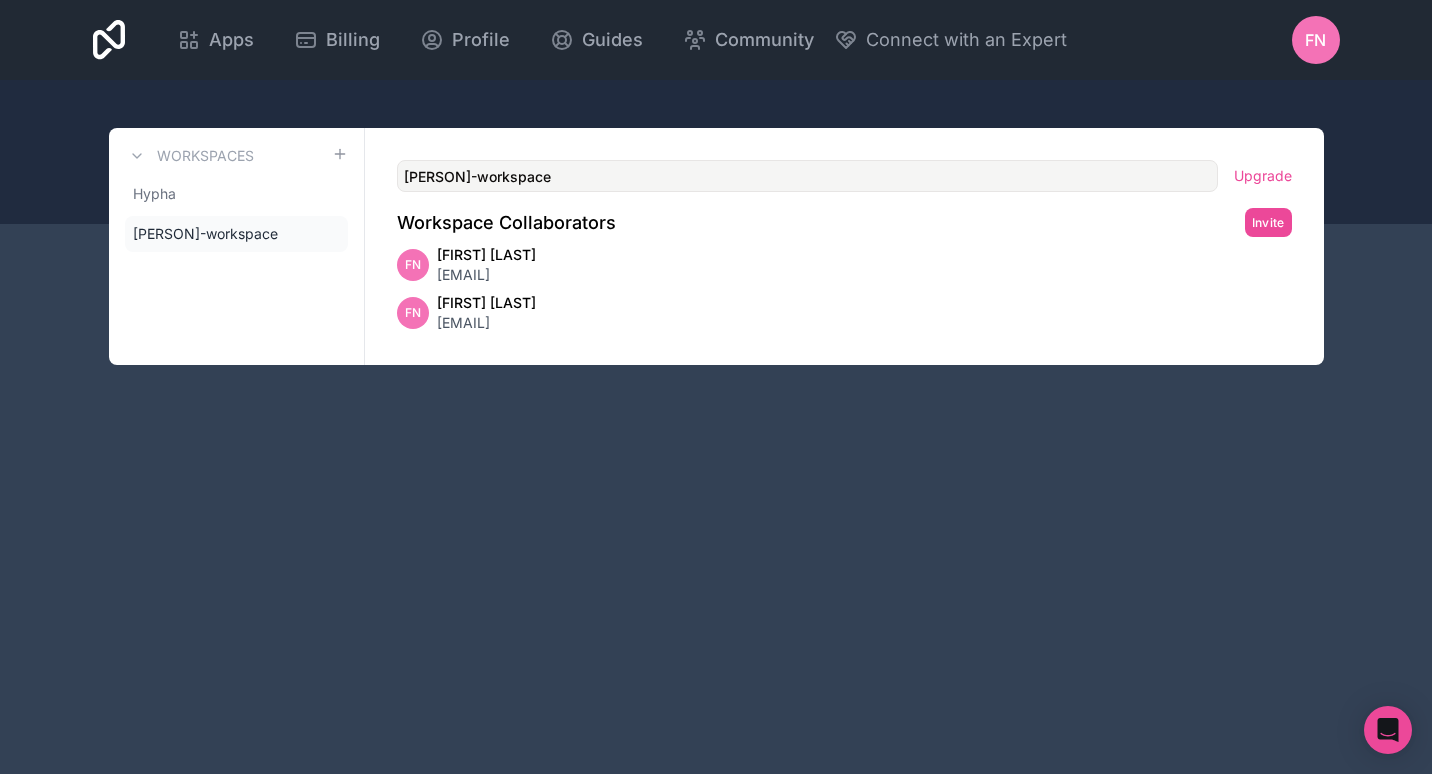 click on "[EMAIL]" at bounding box center (486, 275) 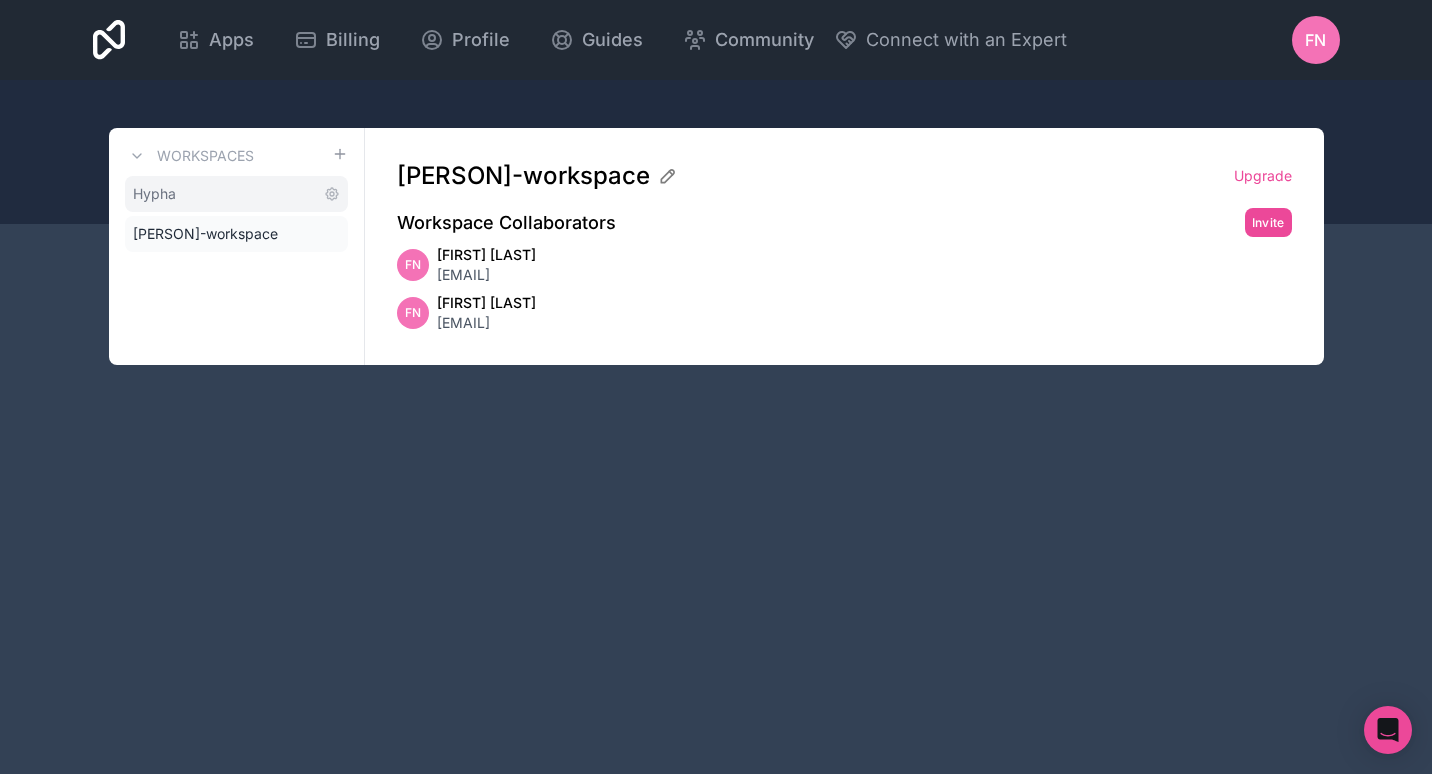 click on "Hypha" at bounding box center (236, 194) 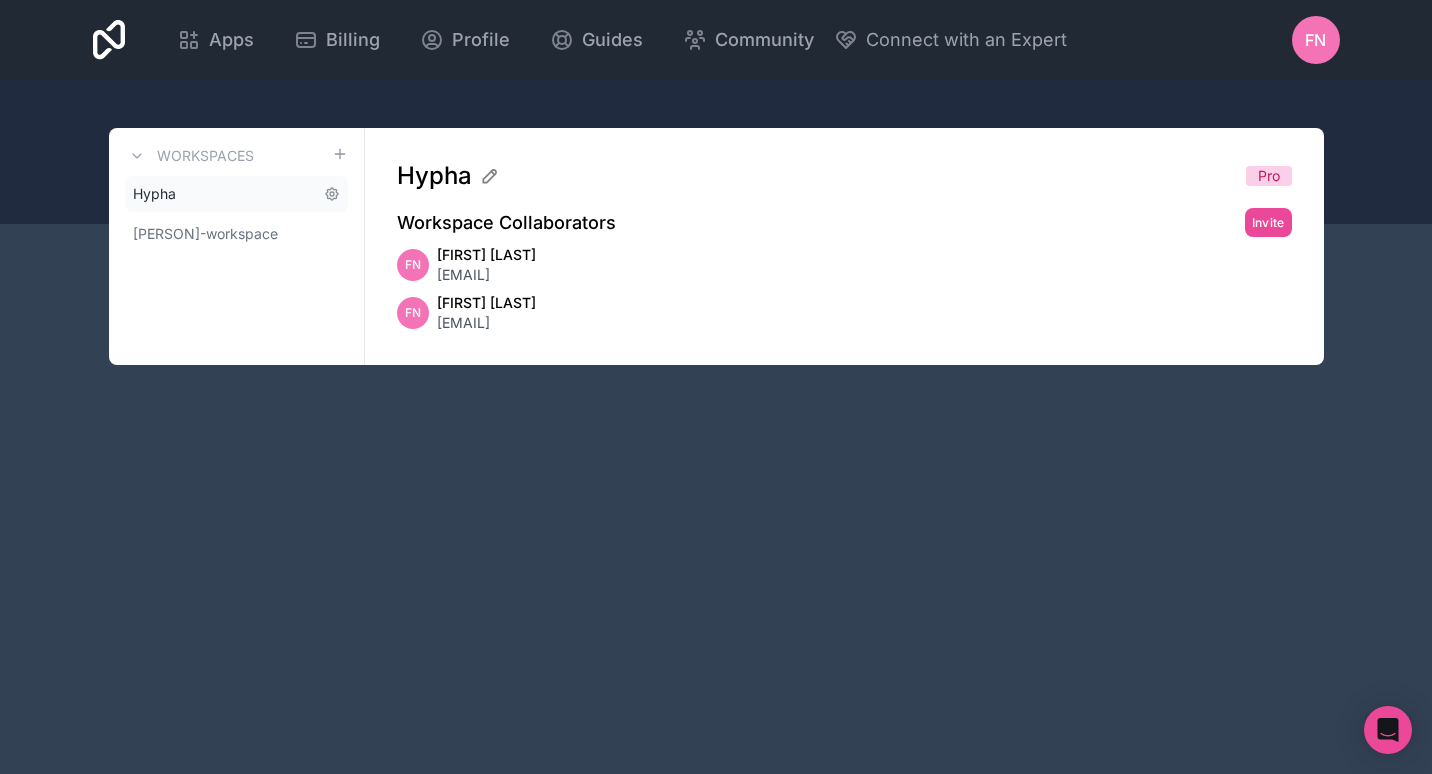 click on "Hypha" at bounding box center [236, 194] 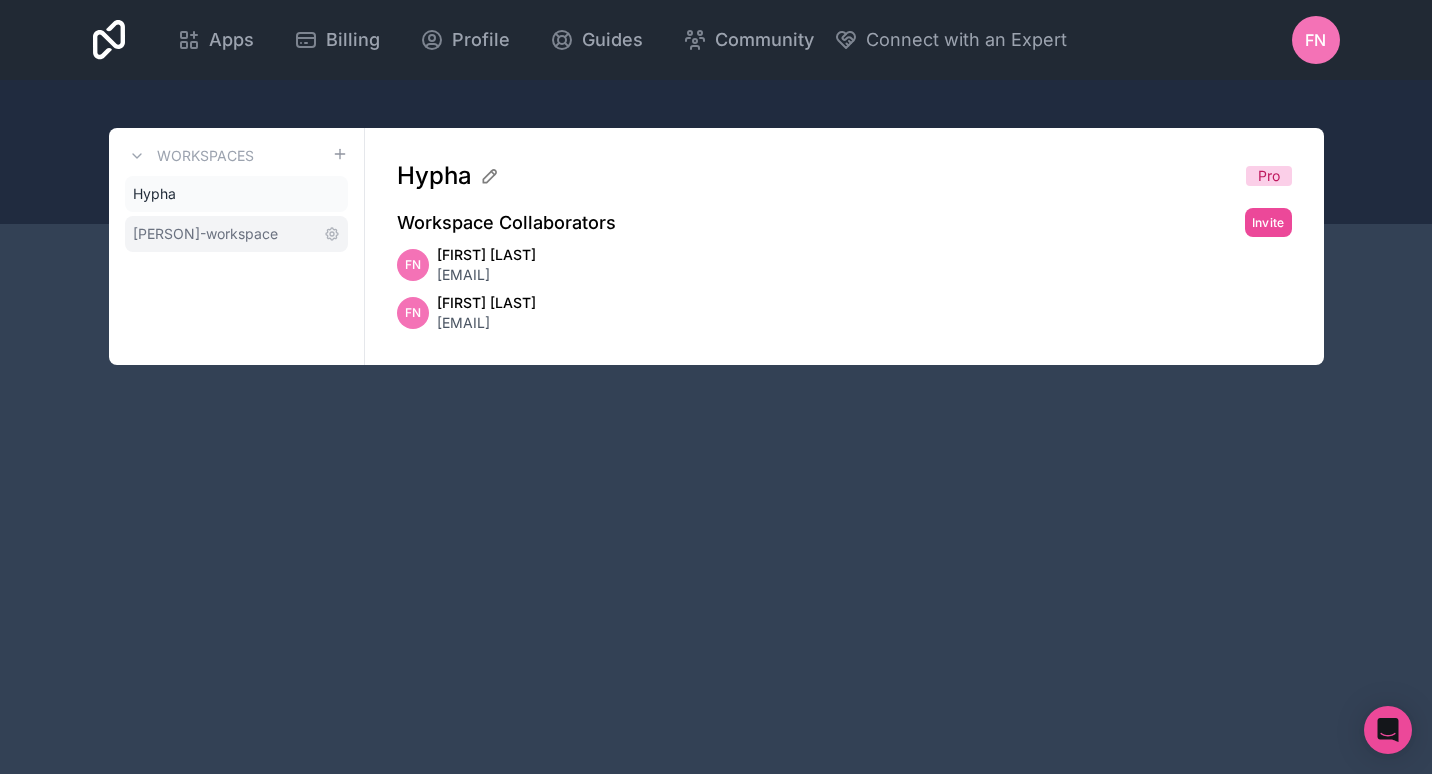 click on "[PERSON]-workspace" at bounding box center [236, 234] 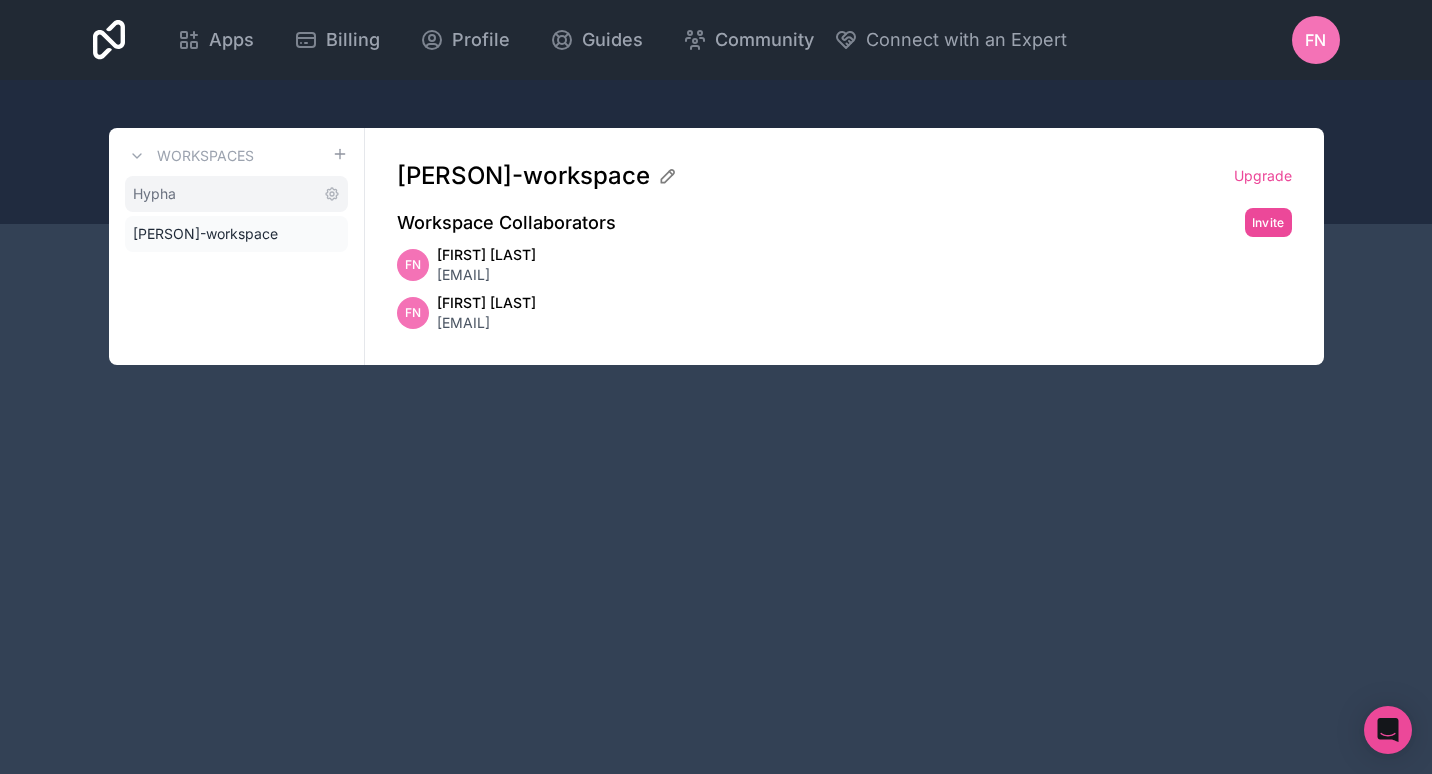 click on "Hypha" at bounding box center (236, 194) 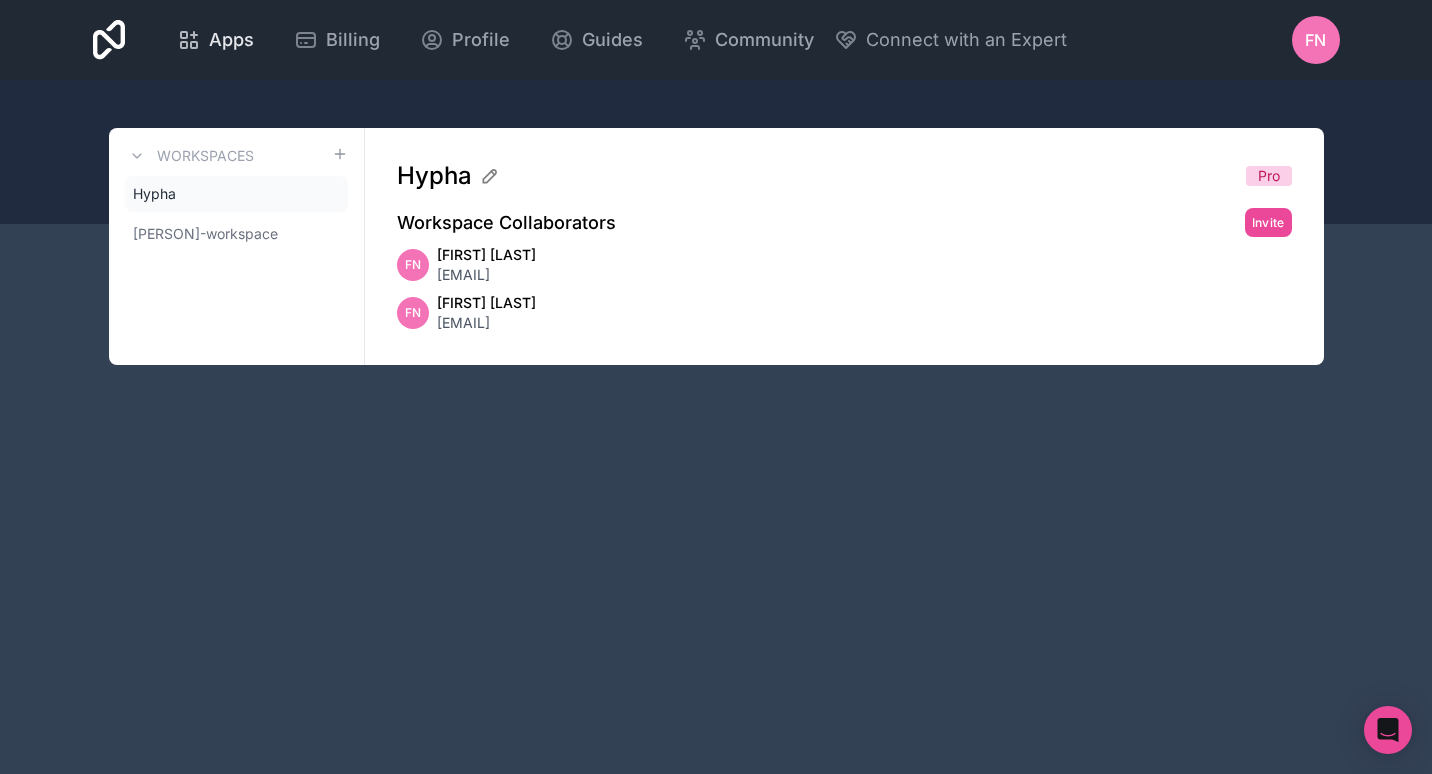 click on "Apps" at bounding box center (231, 40) 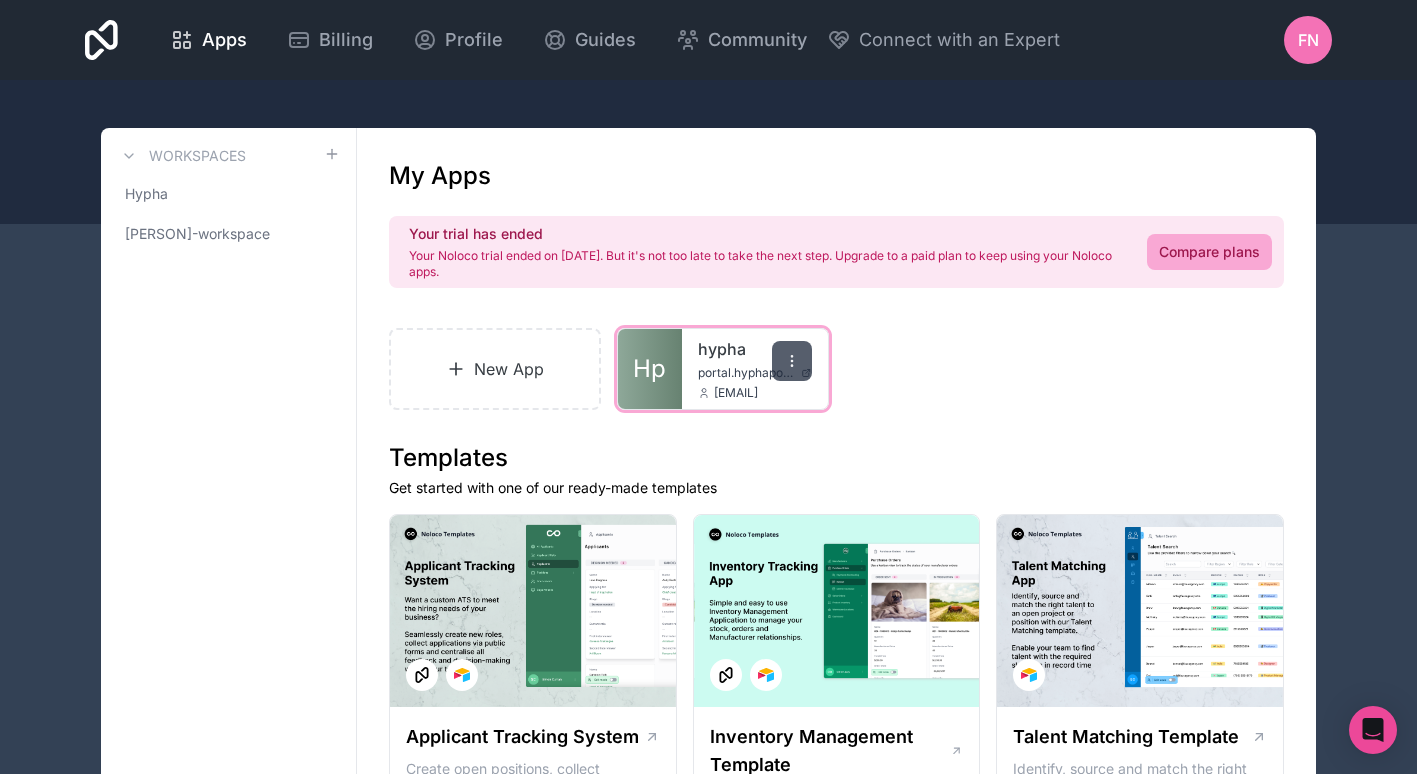 click 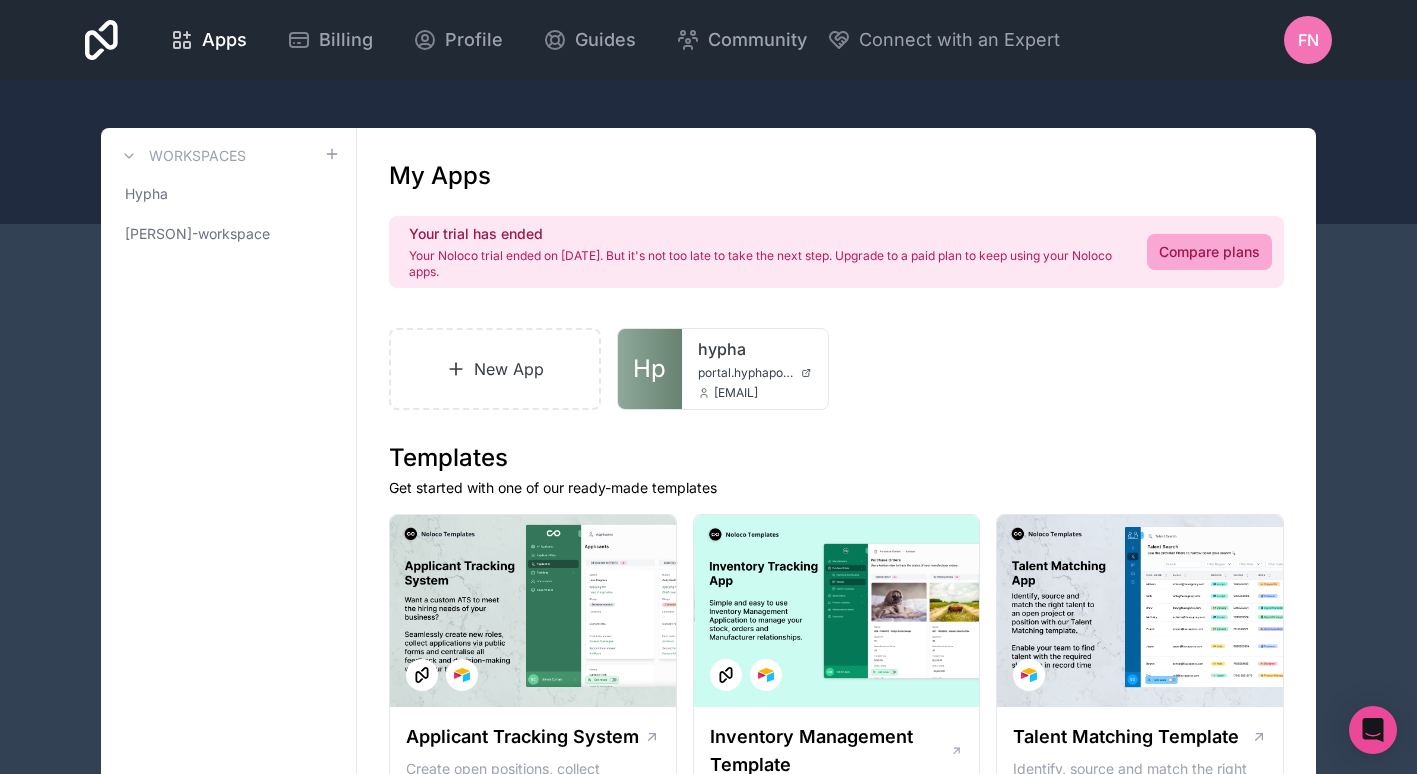 click on "New App Hp hypha portal.[EMAIL] admin@[EMAIL]" at bounding box center [836, 369] 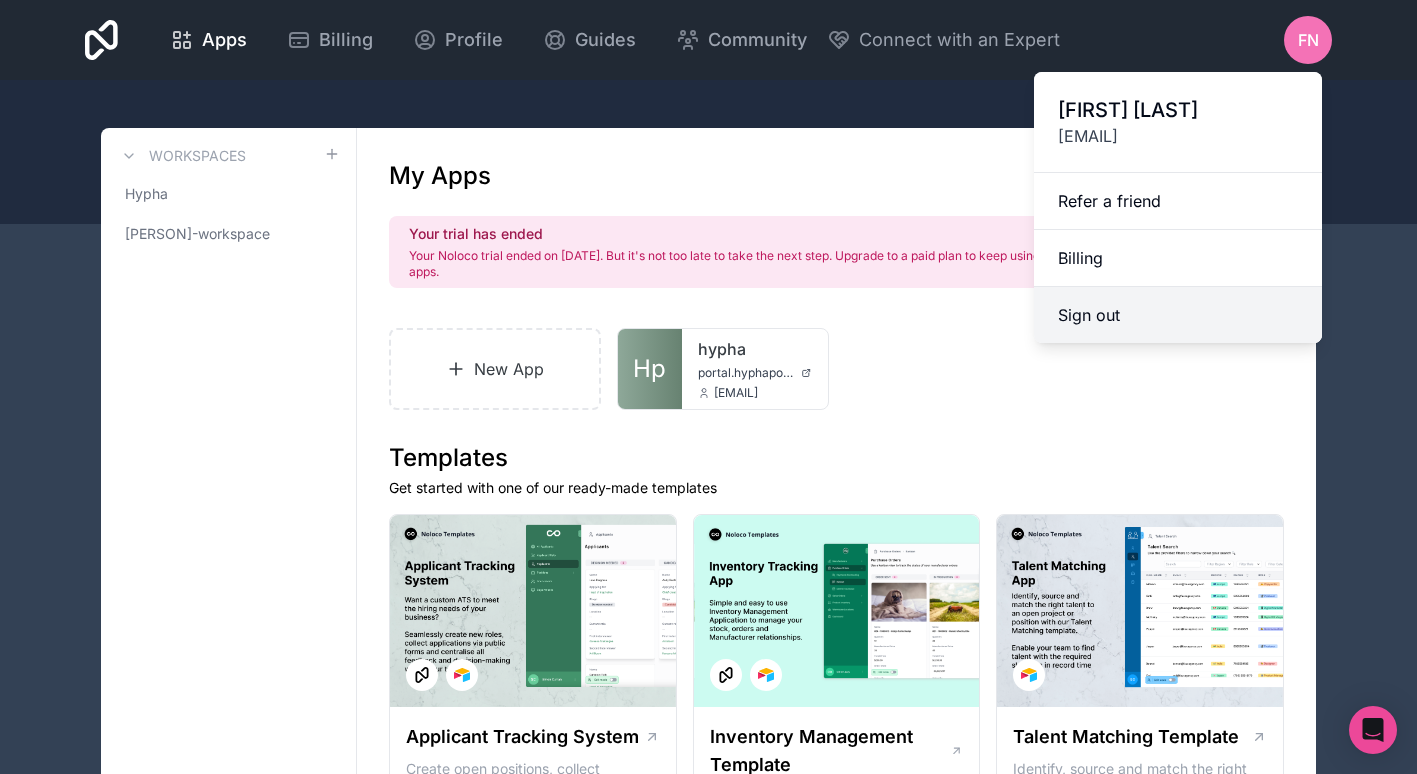 click on "Sign out" at bounding box center (1178, 315) 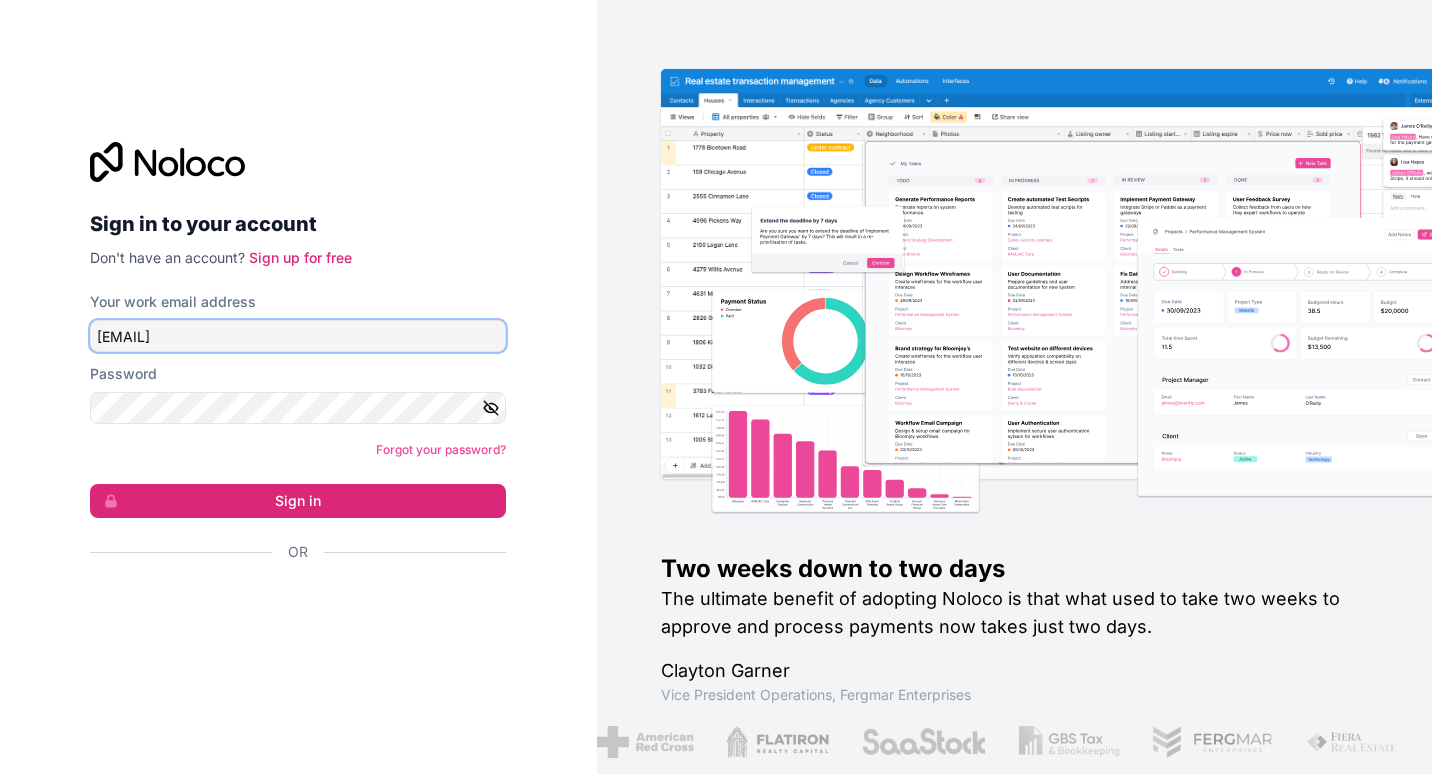 drag, startPoint x: 94, startPoint y: 339, endPoint x: 56, endPoint y: 338, distance: 38.013157 